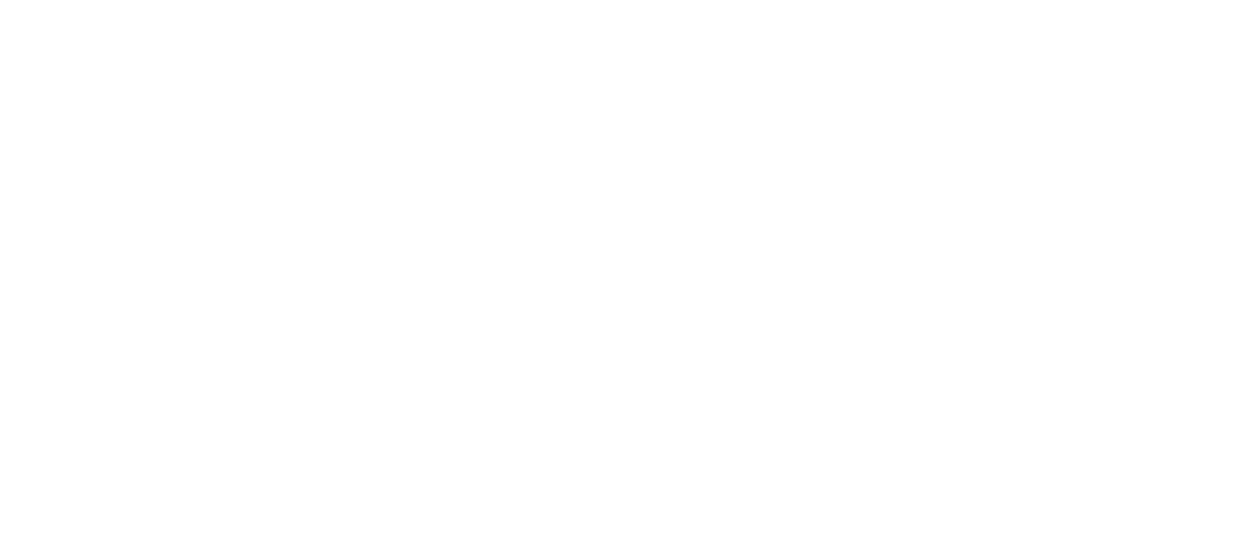 scroll, scrollTop: 0, scrollLeft: 0, axis: both 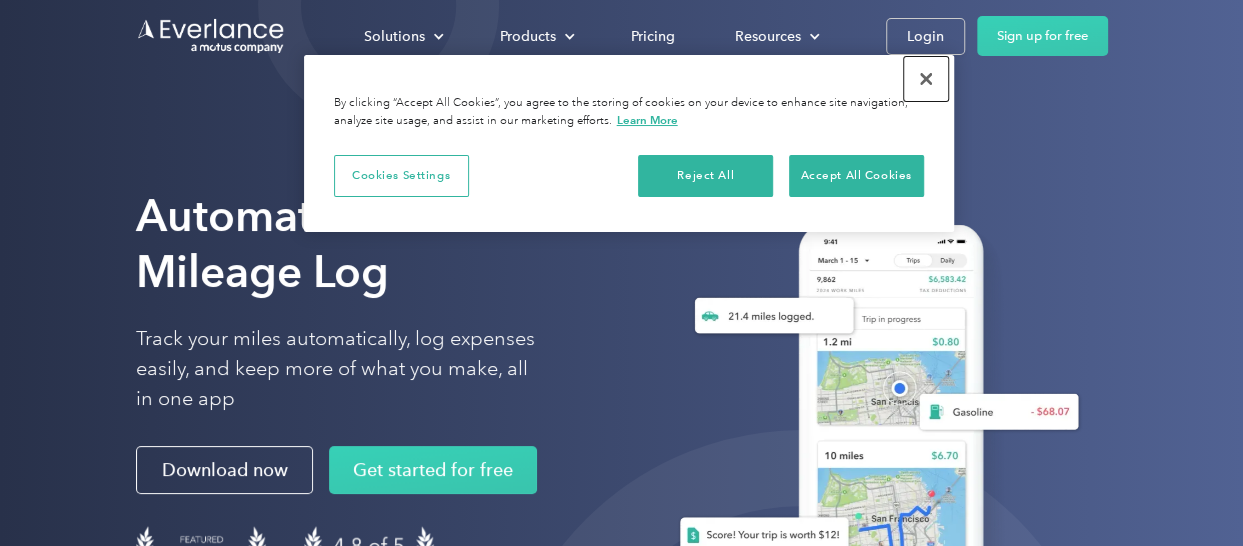 click at bounding box center [926, 79] 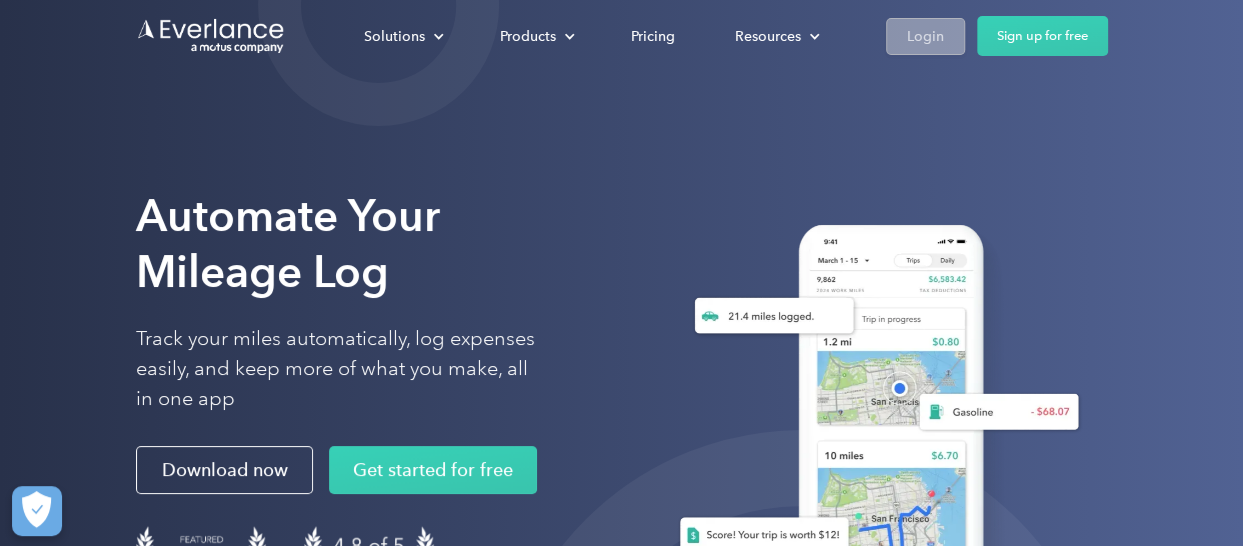 click on "Login" at bounding box center [925, 36] 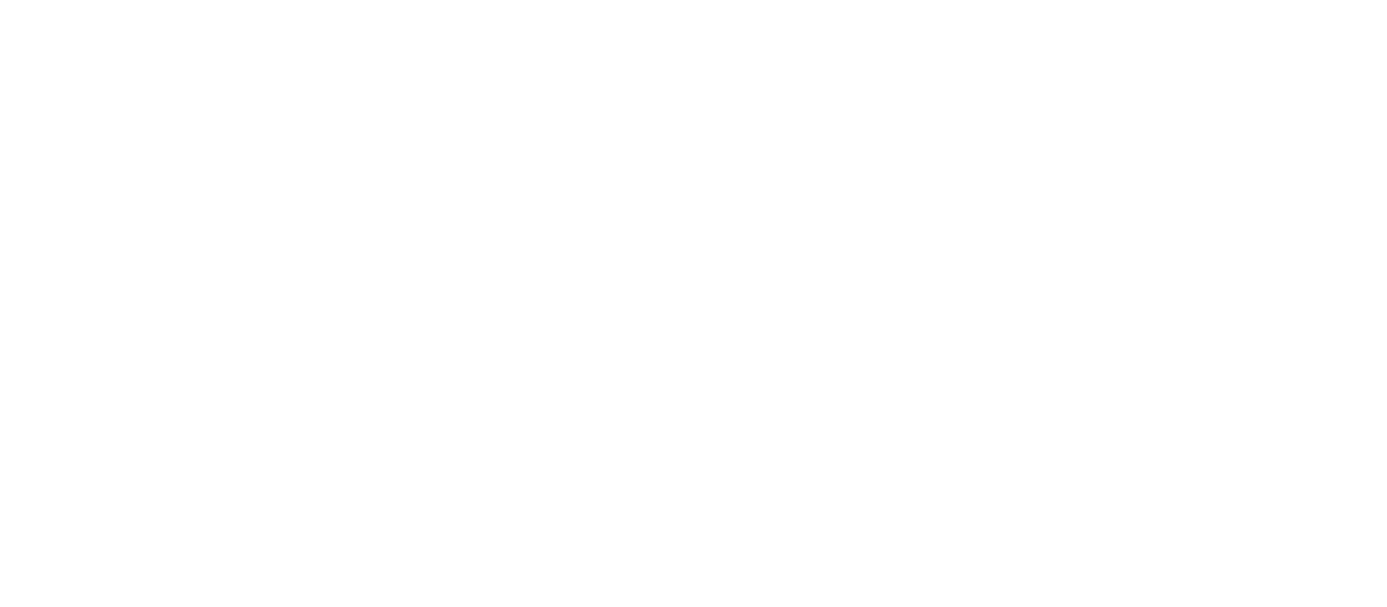 scroll, scrollTop: 0, scrollLeft: 0, axis: both 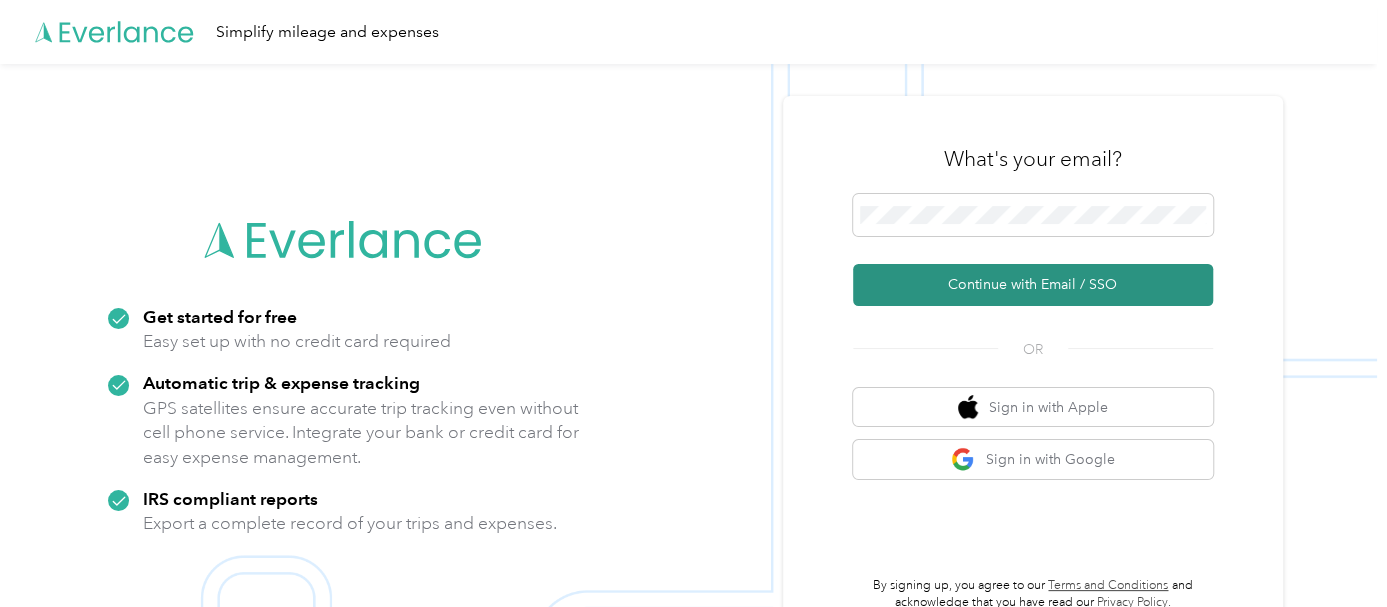 click on "Continue with Email / SSO" at bounding box center [1033, 285] 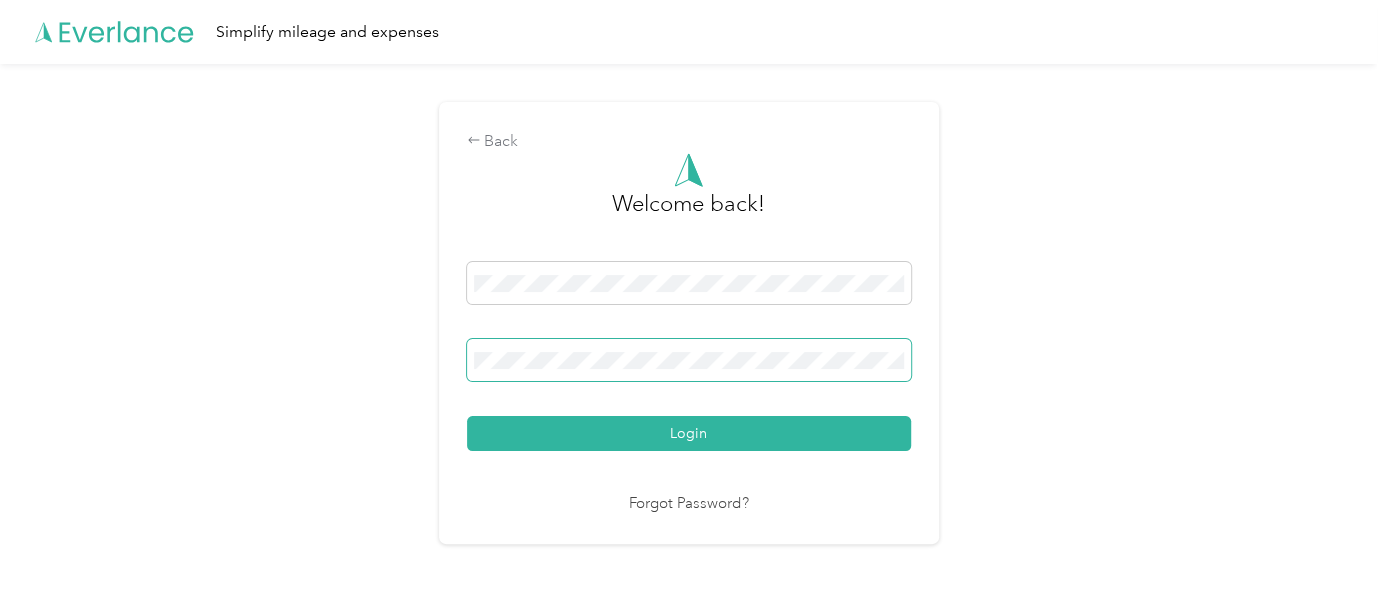click on "Login" at bounding box center (689, 433) 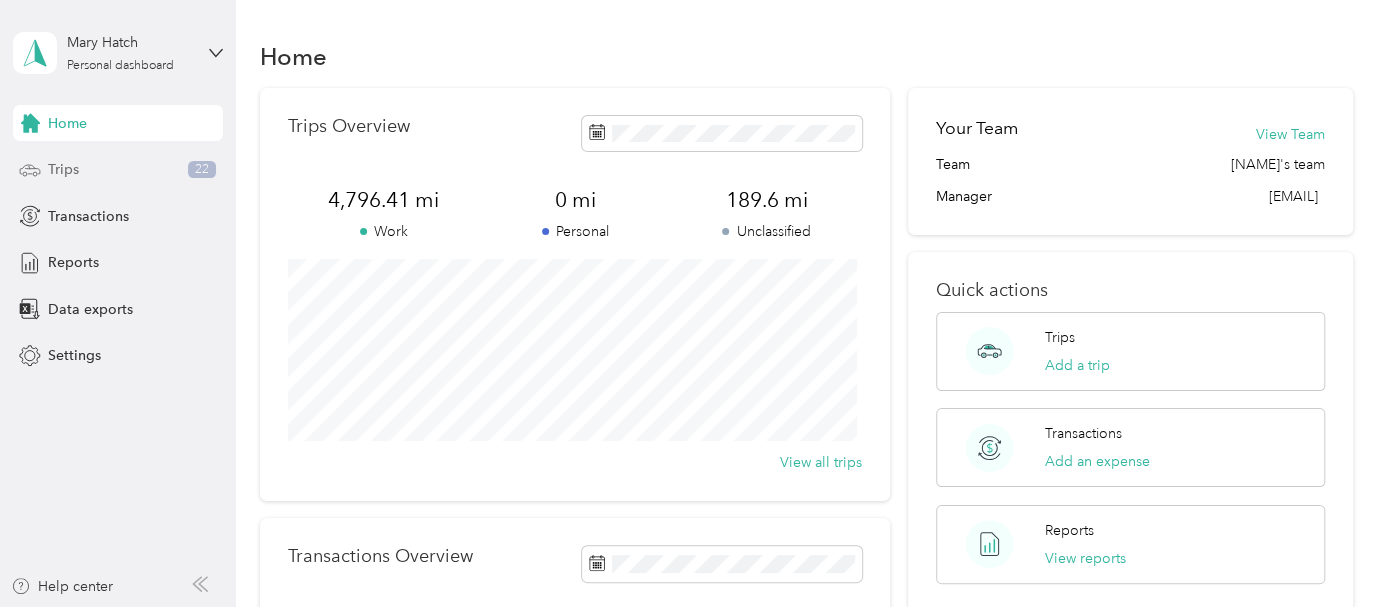 click on "Trips" at bounding box center [63, 169] 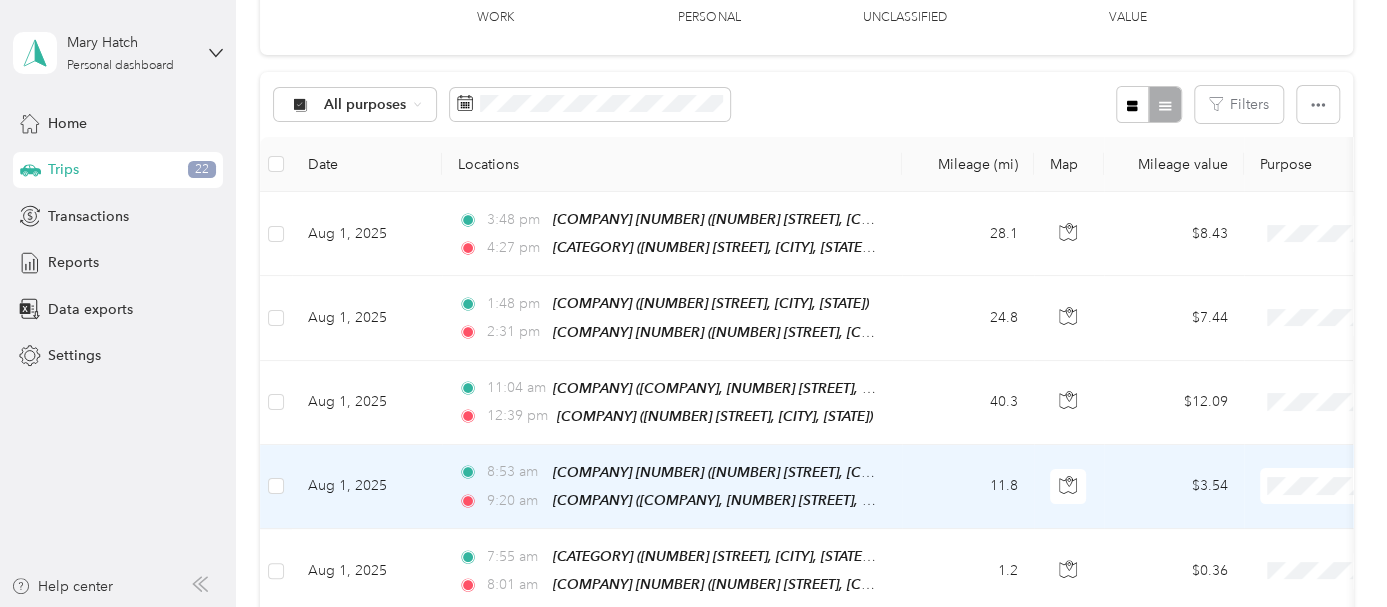 scroll, scrollTop: 111, scrollLeft: 0, axis: vertical 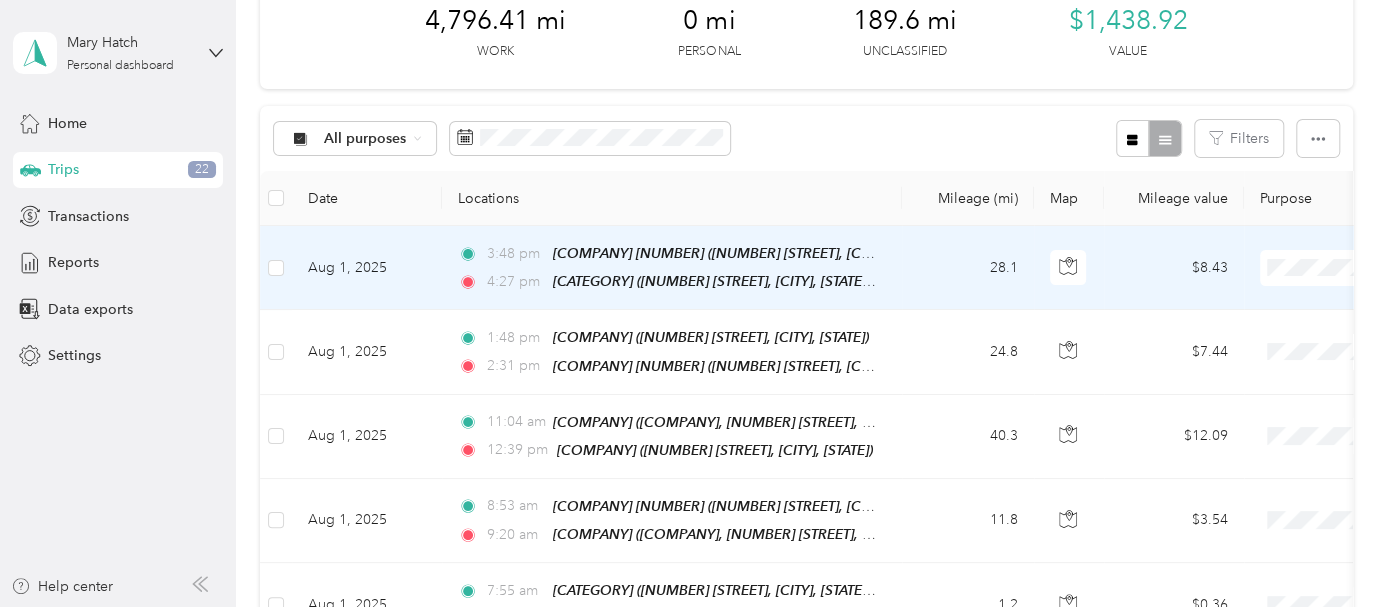 click on "Acosta" at bounding box center (1280, 303) 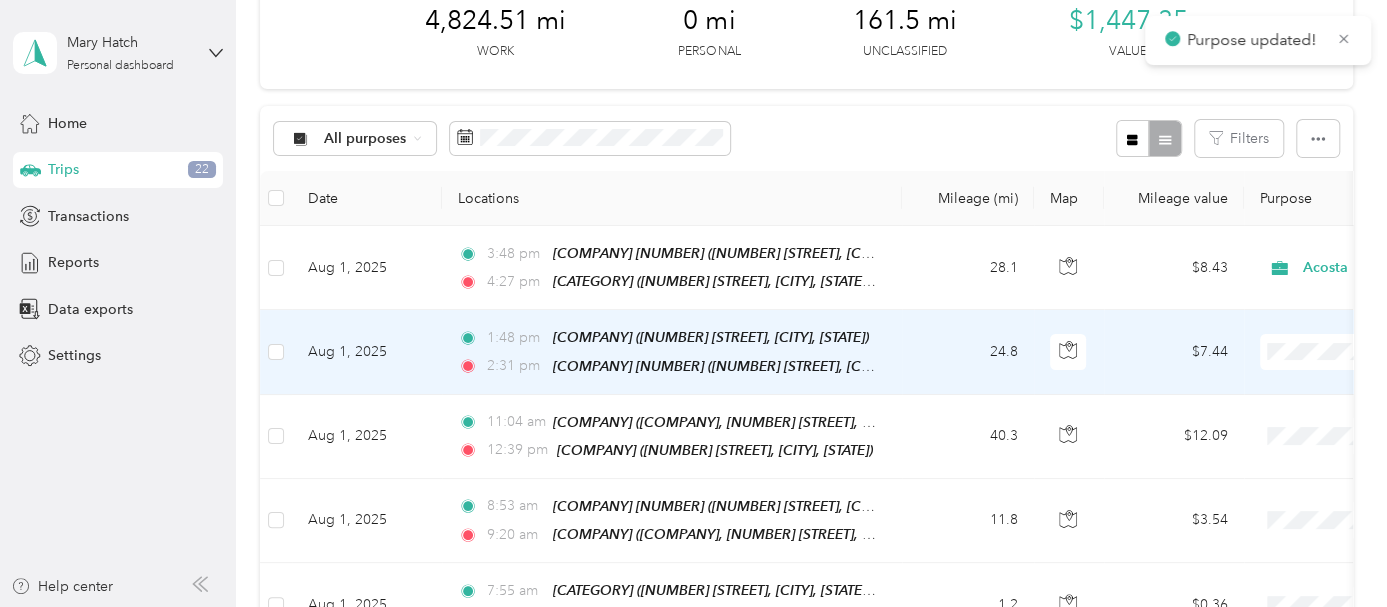 click on "Acosta" at bounding box center (1280, 385) 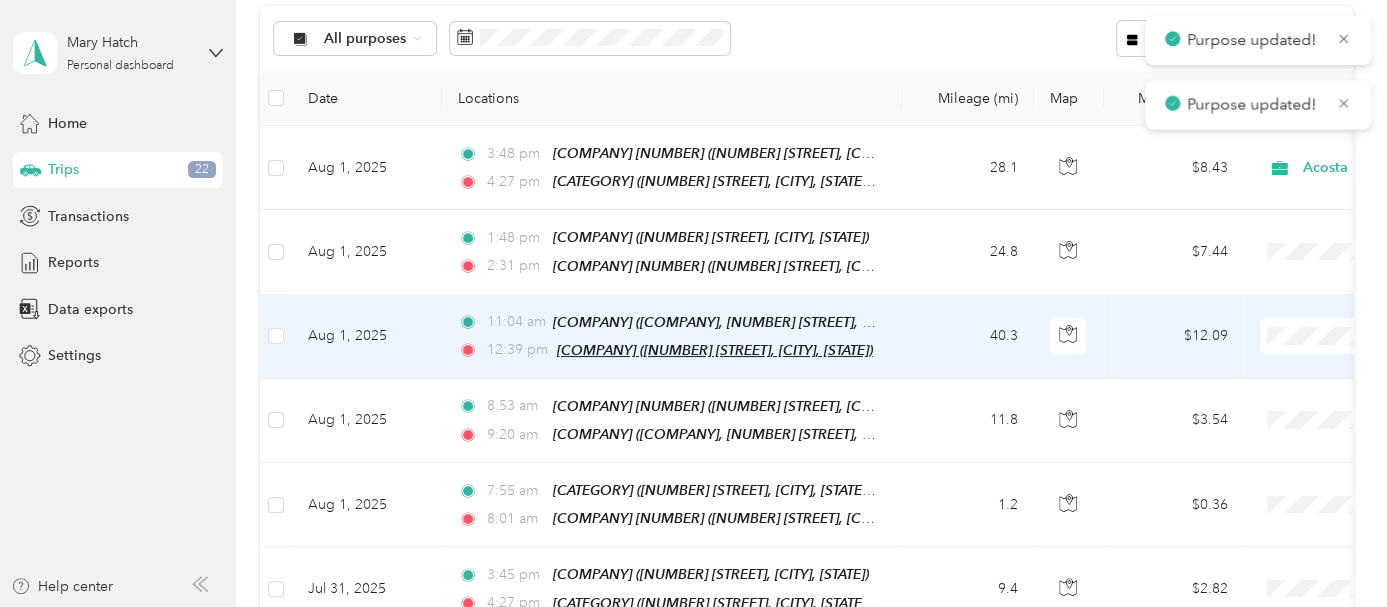 scroll, scrollTop: 222, scrollLeft: 0, axis: vertical 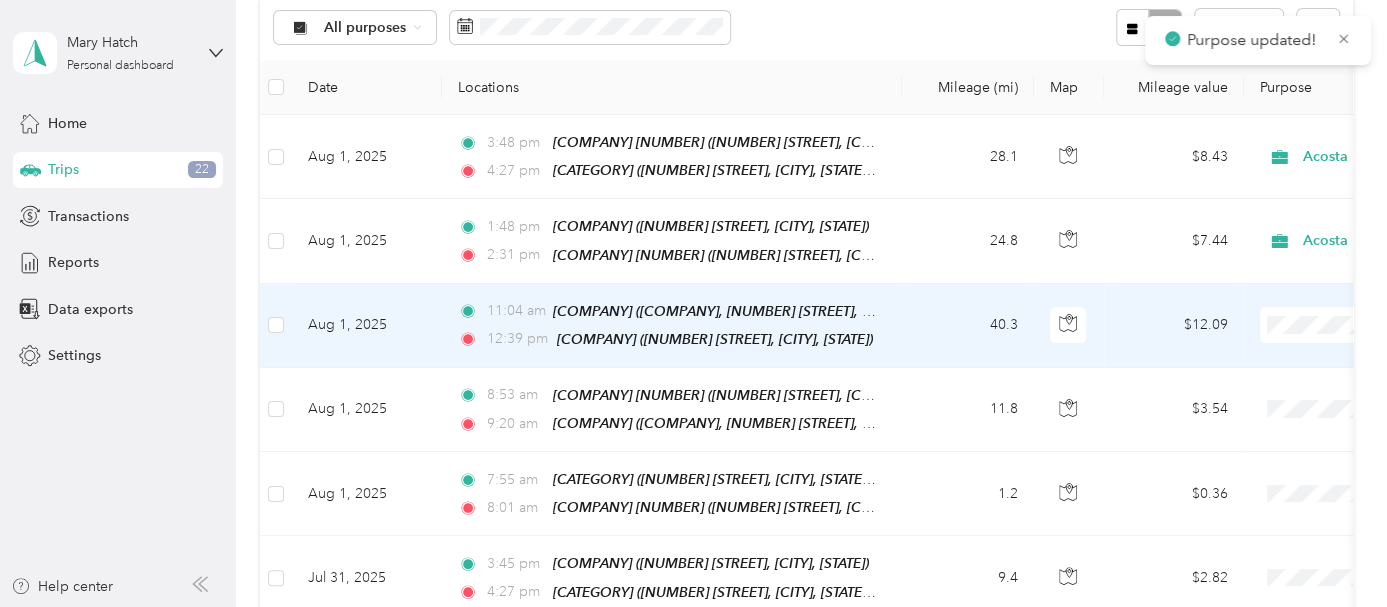 click on "Acosta" at bounding box center (1280, 355) 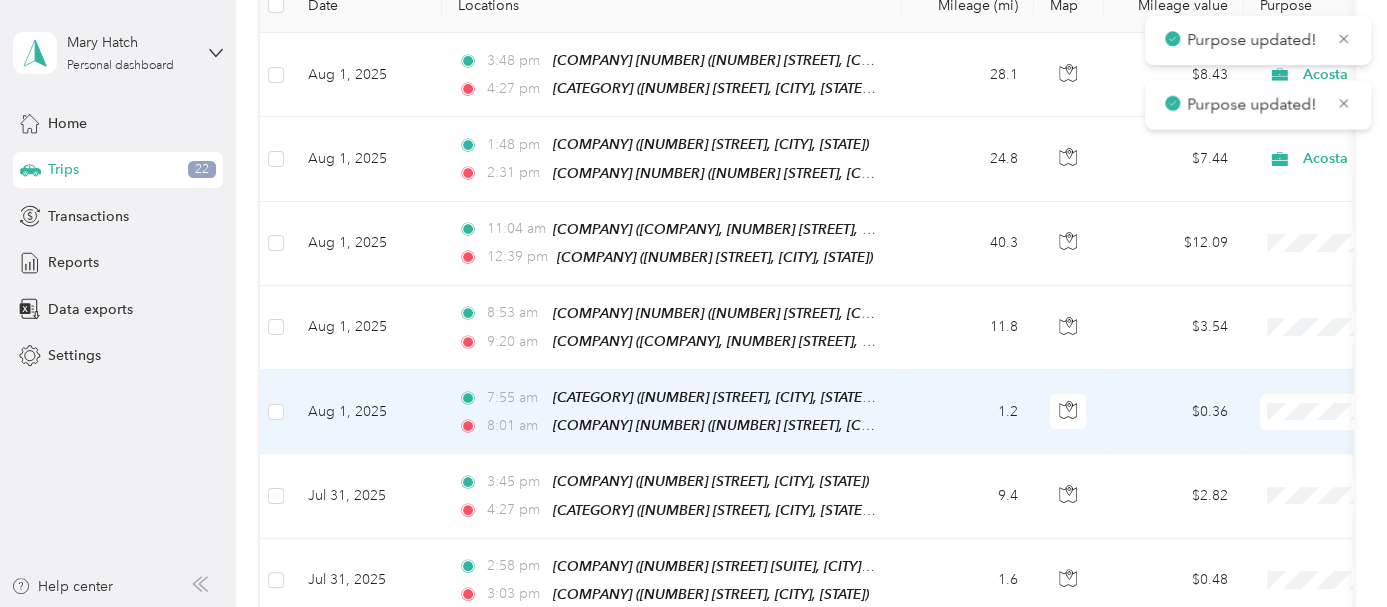 scroll, scrollTop: 444, scrollLeft: 0, axis: vertical 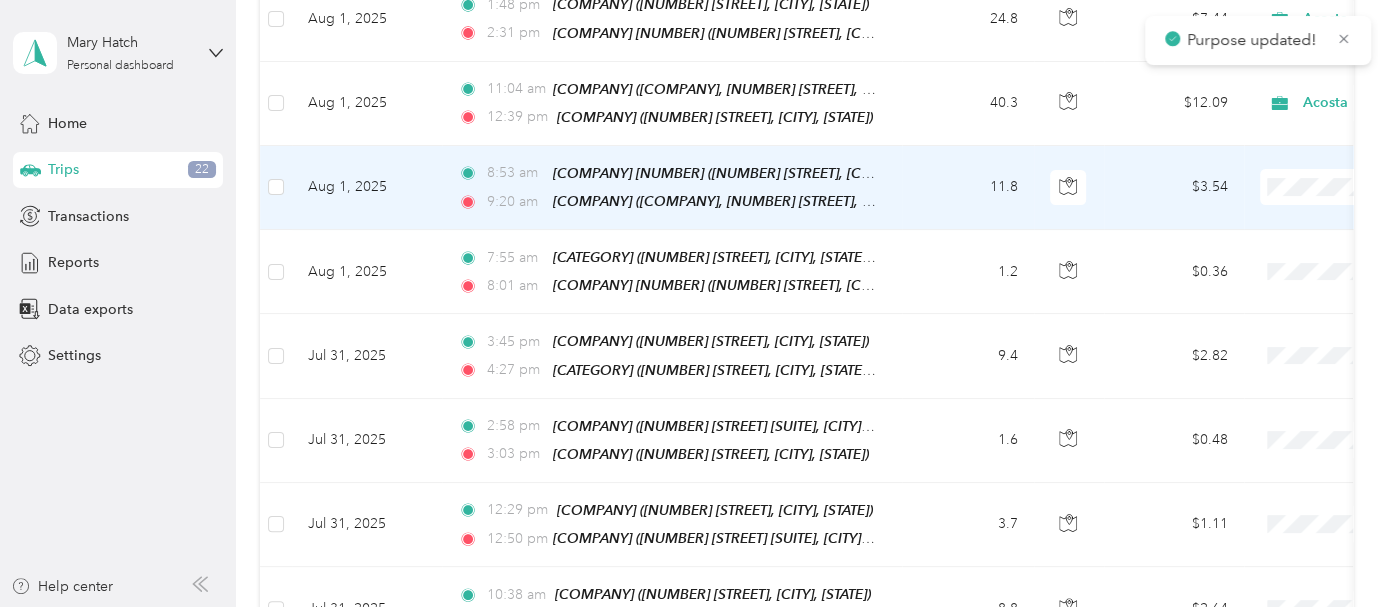 click on "Acosta" at bounding box center [1280, 215] 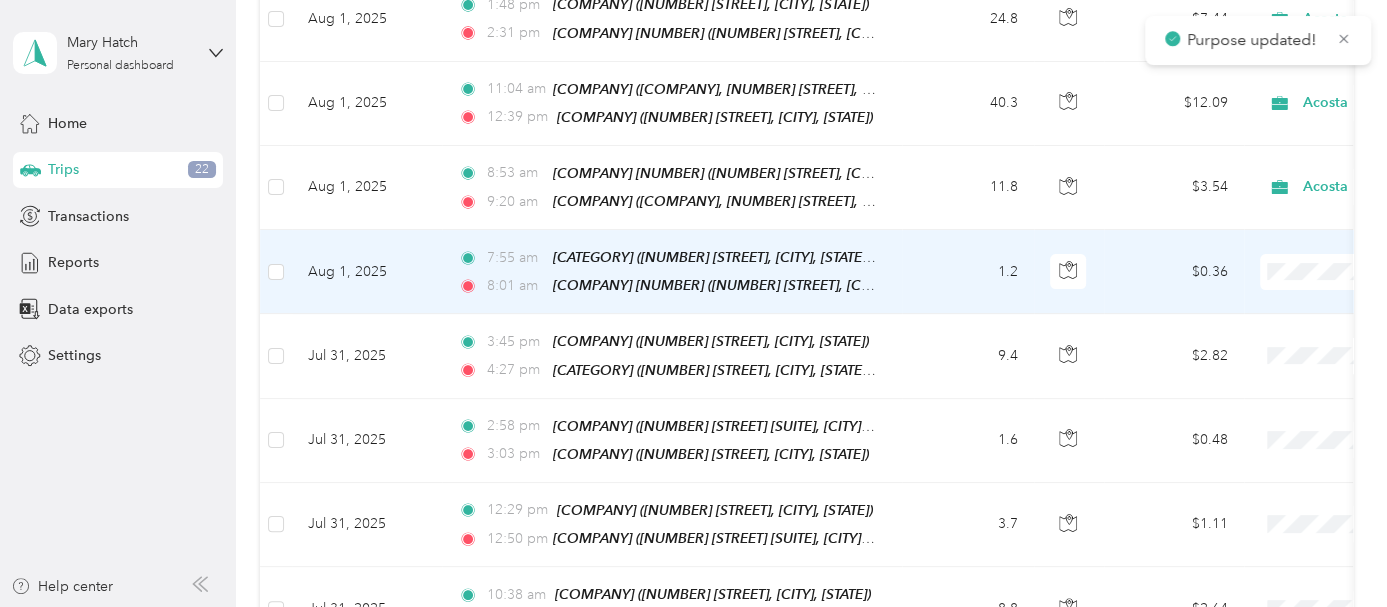 click on "Acosta" at bounding box center (1280, 297) 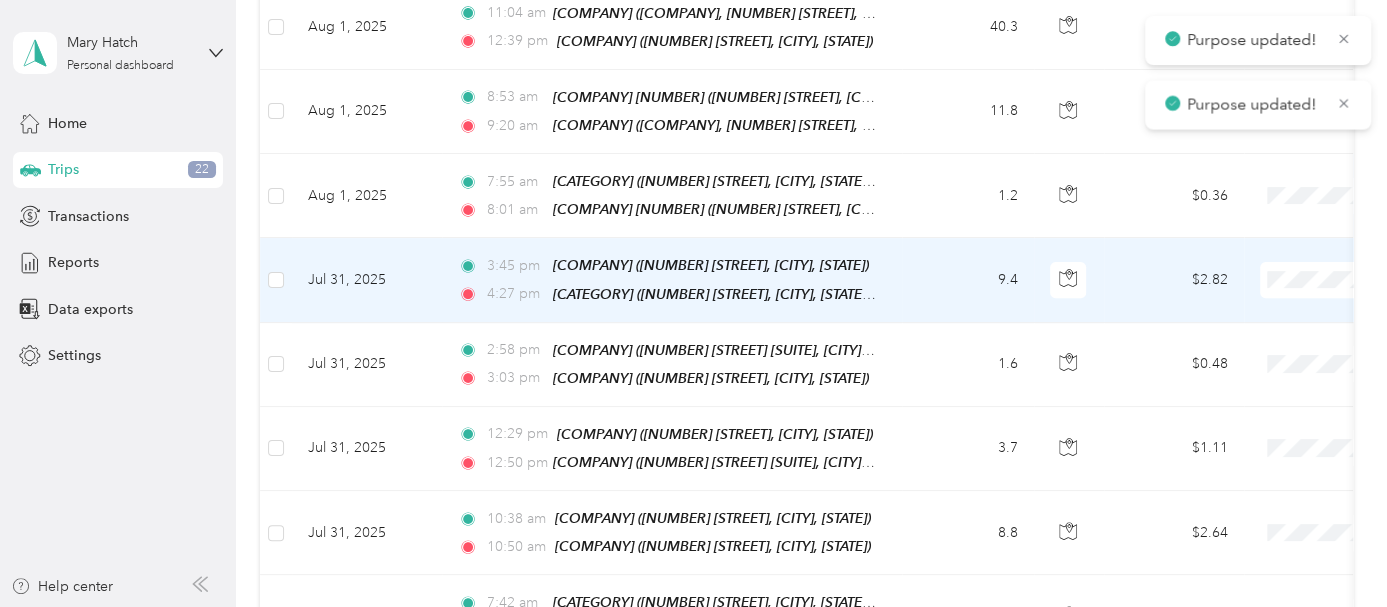scroll, scrollTop: 555, scrollLeft: 0, axis: vertical 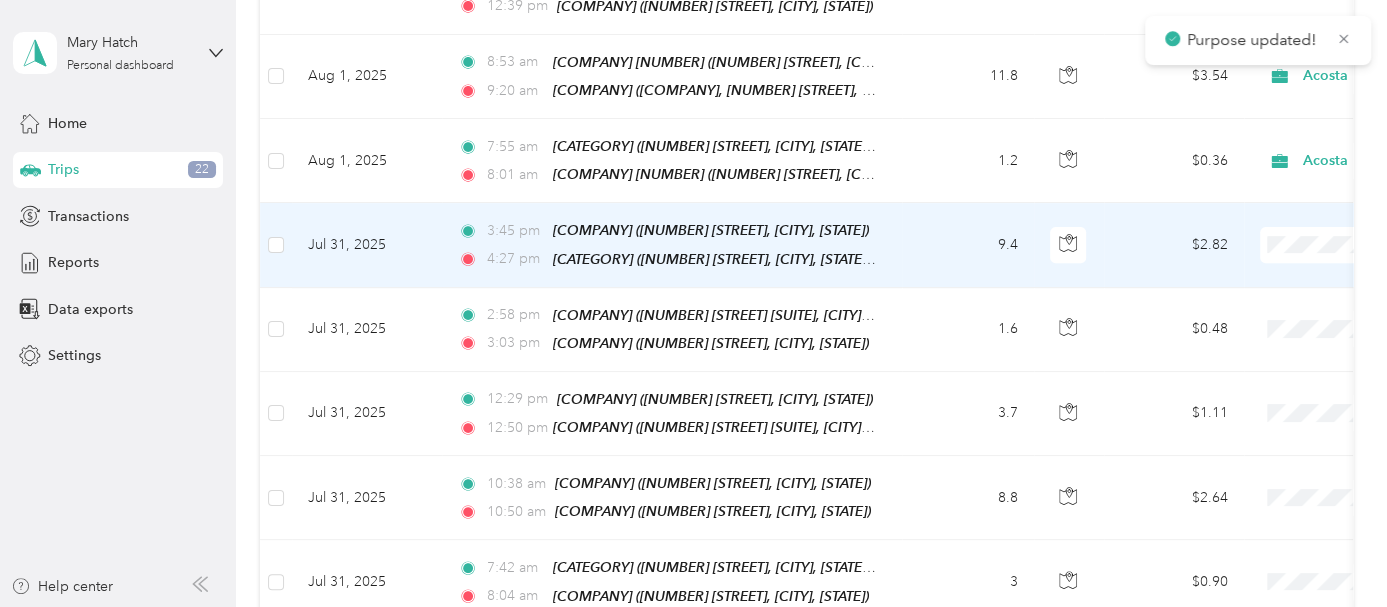 click on "Acosta" at bounding box center [1280, 268] 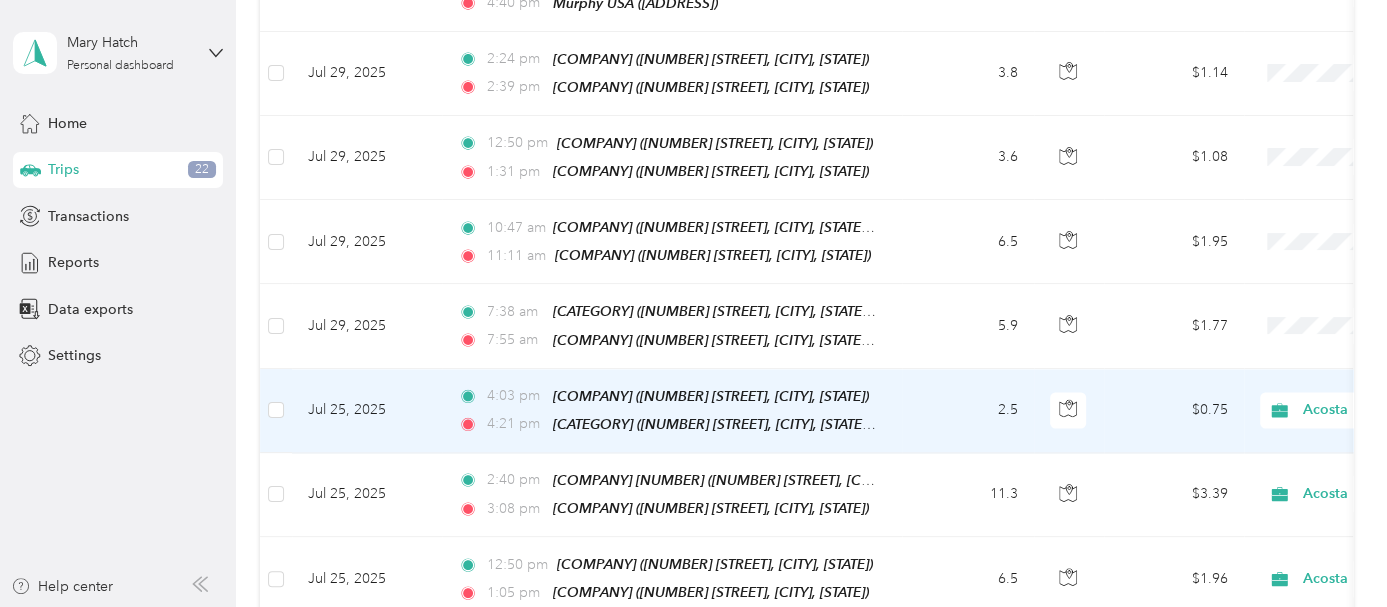 scroll, scrollTop: 1777, scrollLeft: 0, axis: vertical 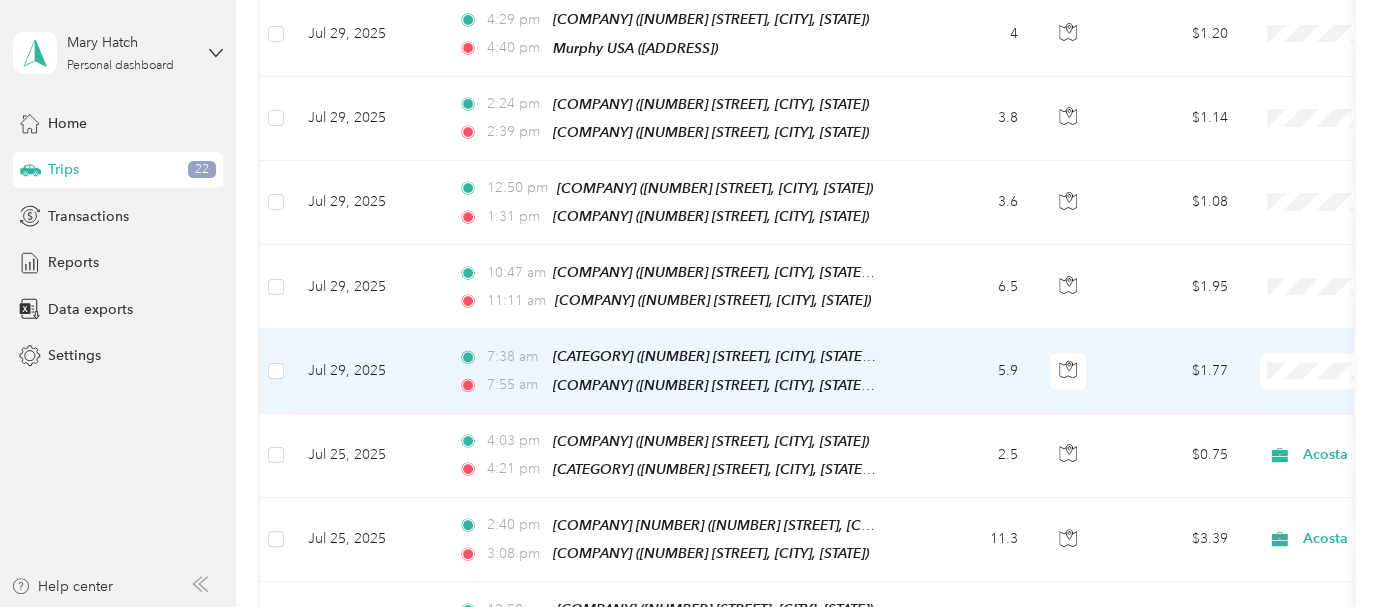 click on "Acosta" at bounding box center (1280, 356) 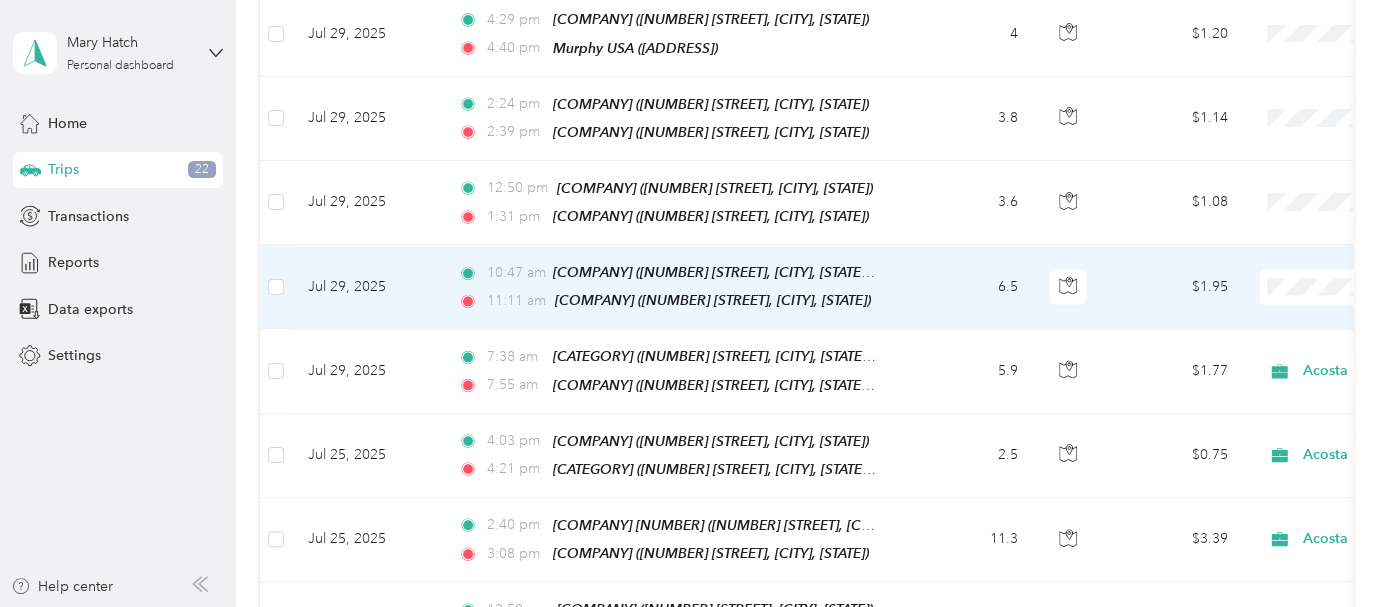 click on "Acosta" at bounding box center [1280, 276] 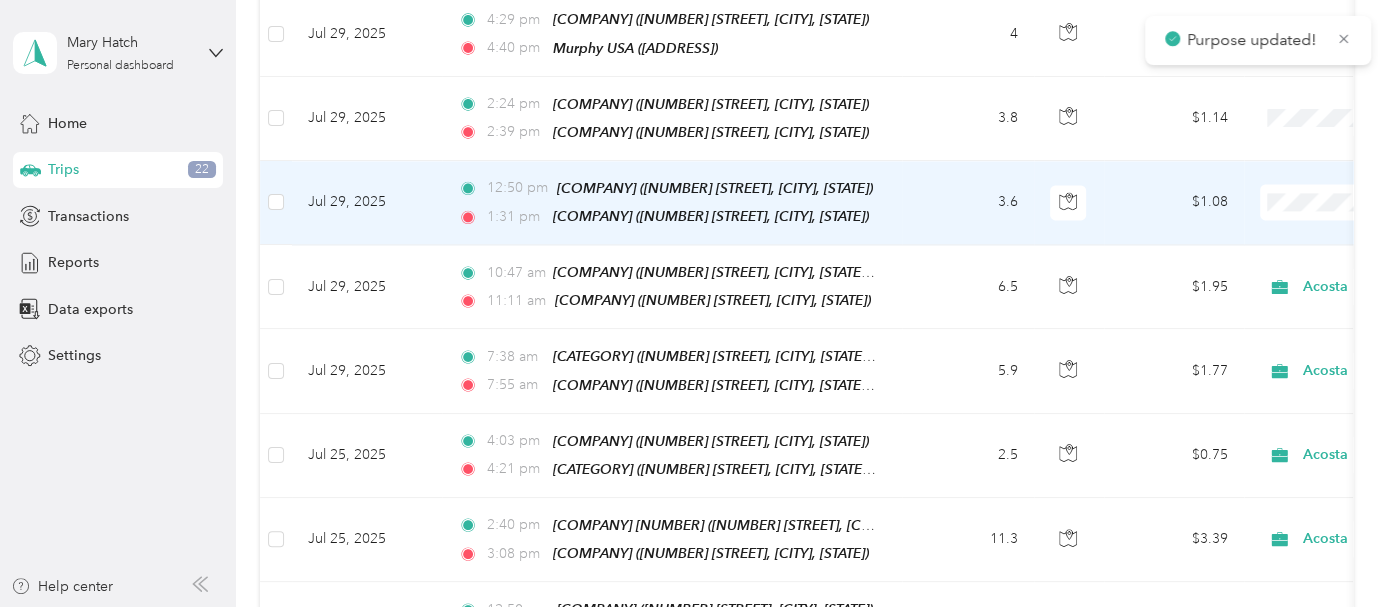 click on "Acosta" at bounding box center [1280, 183] 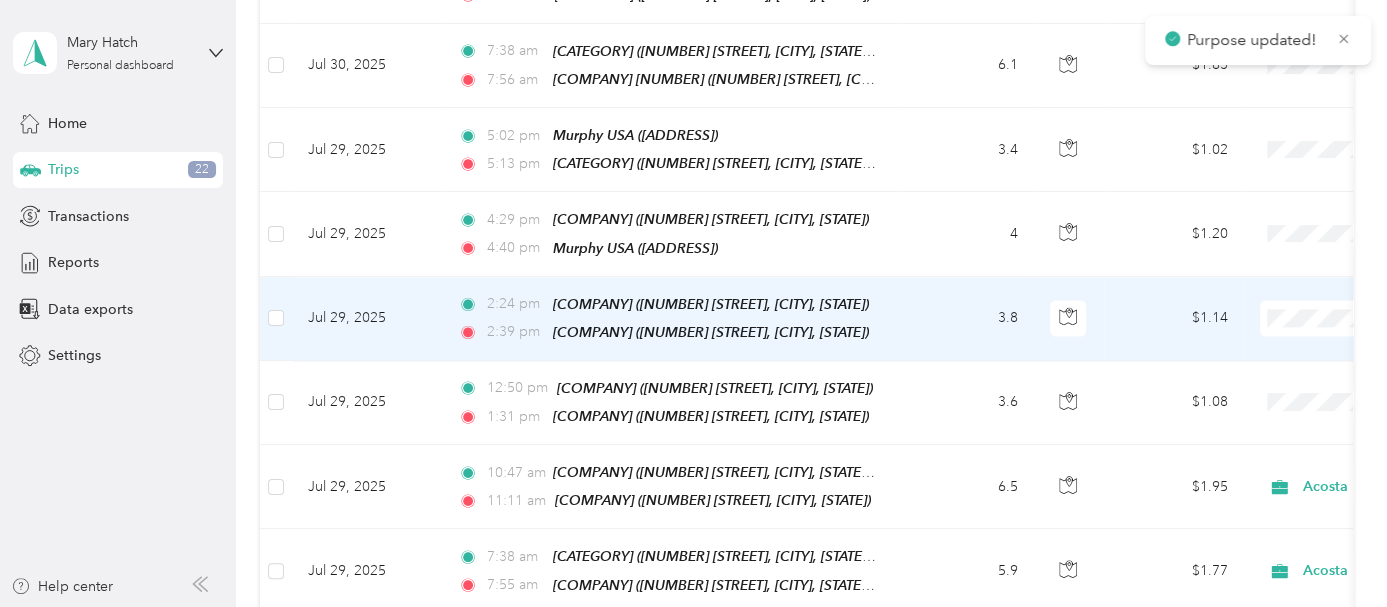 scroll, scrollTop: 1555, scrollLeft: 0, axis: vertical 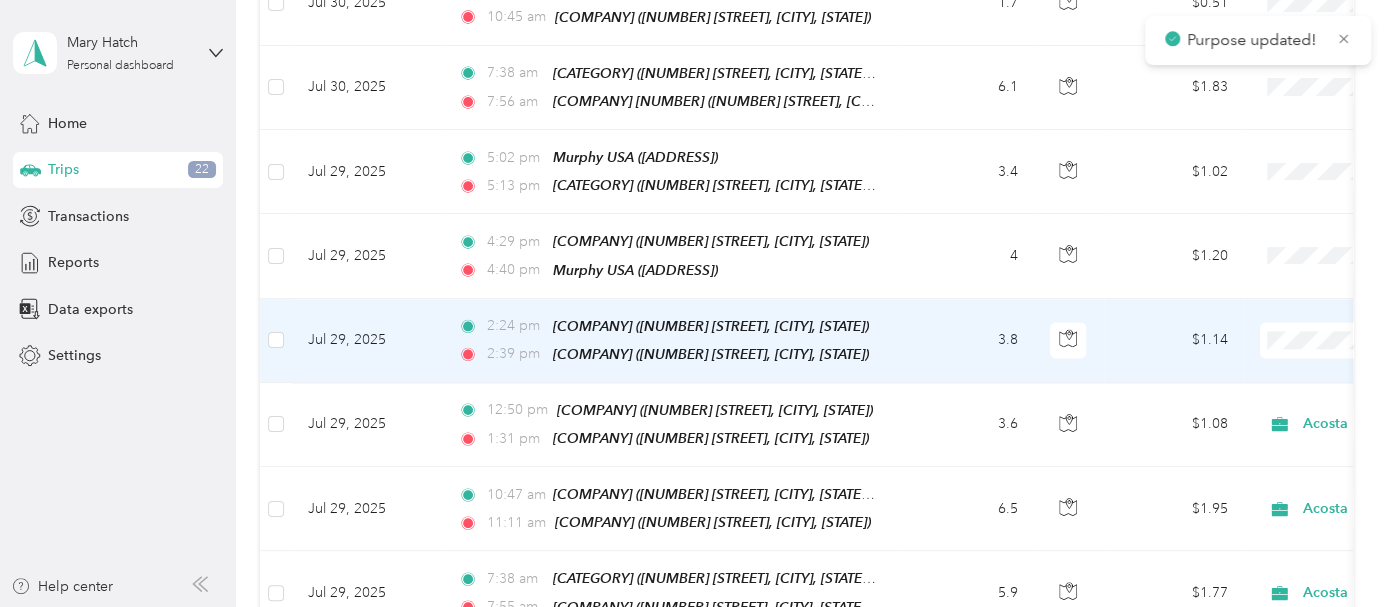 click on "Acosta" at bounding box center (1280, 334) 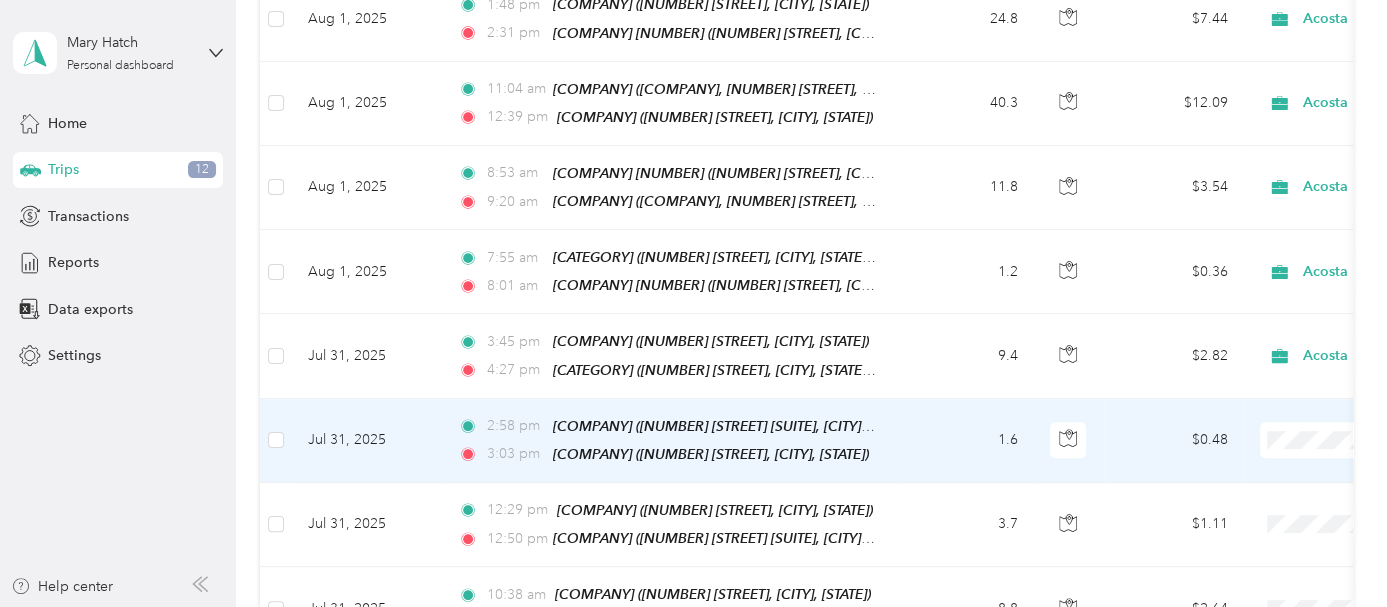 scroll, scrollTop: 0, scrollLeft: 0, axis: both 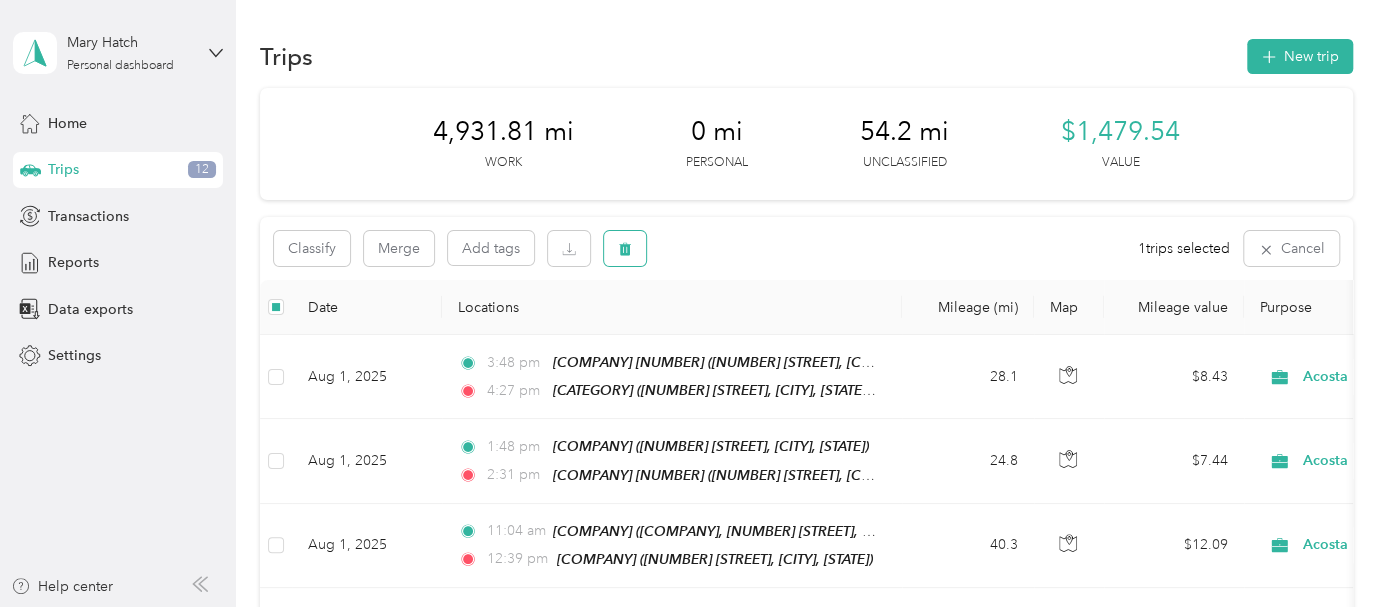 click 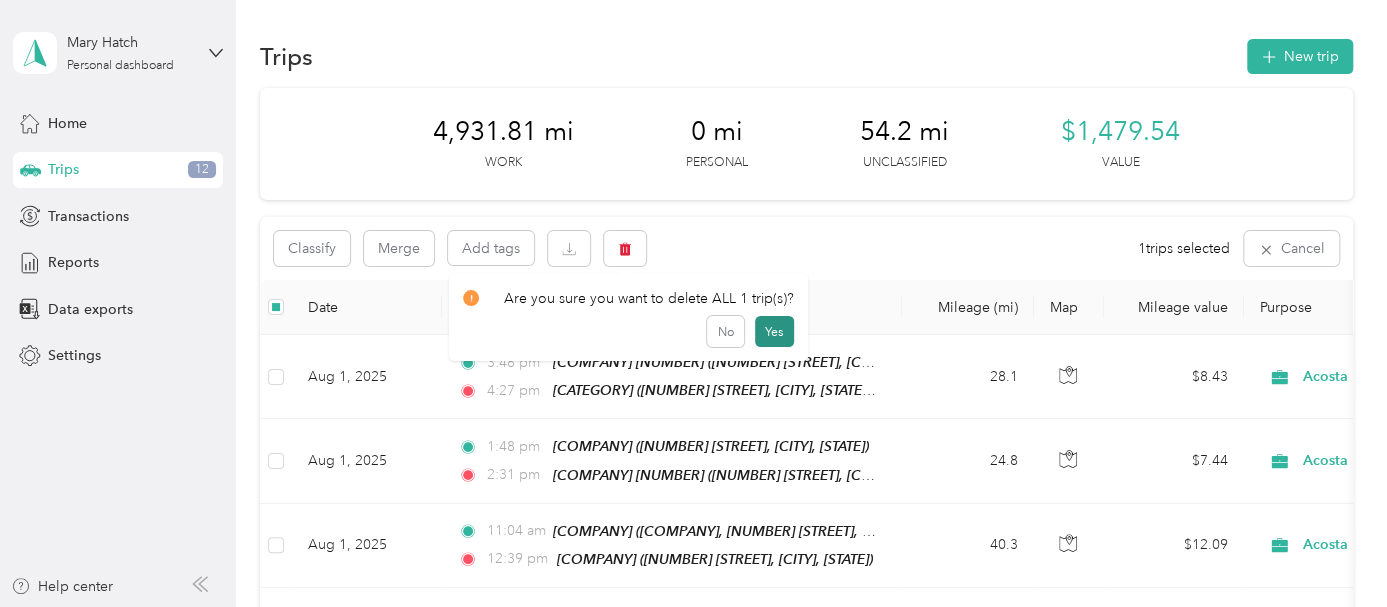 click on "Yes" at bounding box center (774, 332) 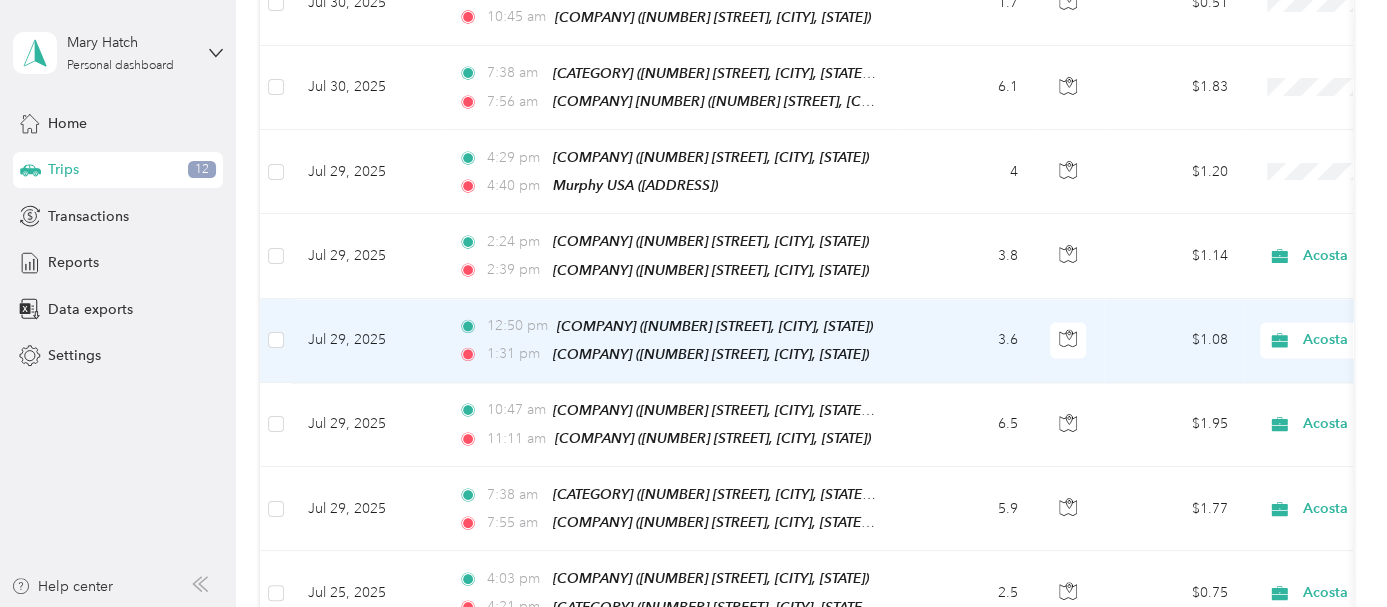 scroll, scrollTop: 1444, scrollLeft: 0, axis: vertical 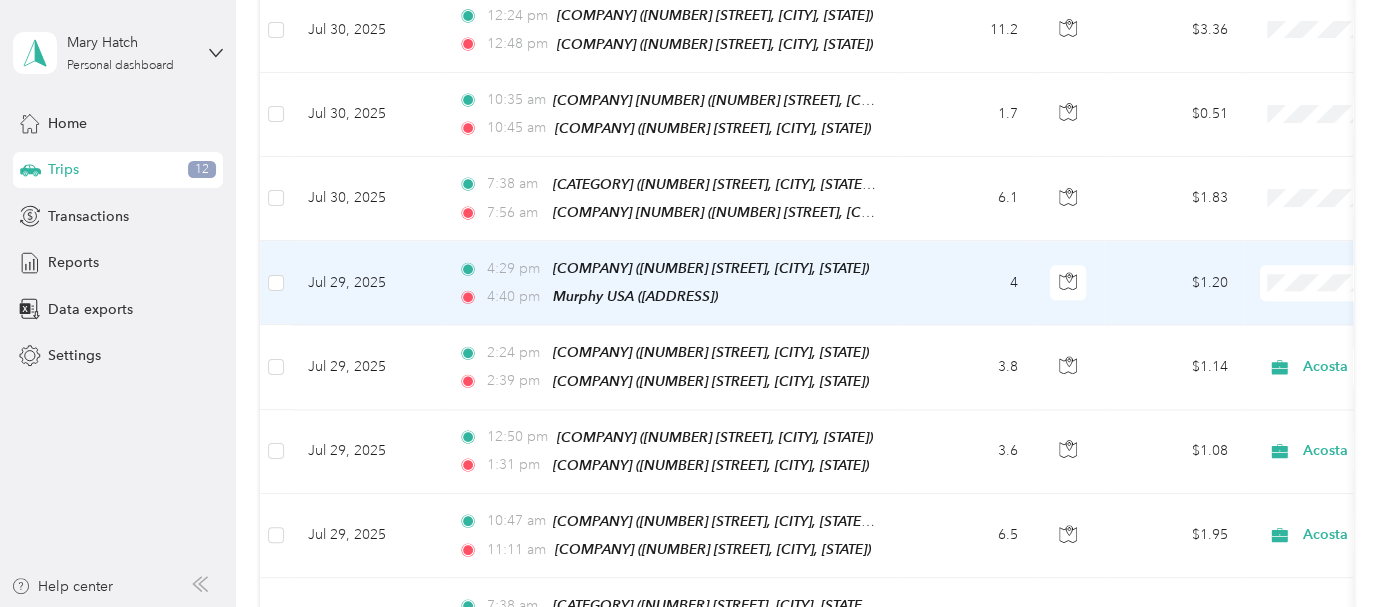 click on "4" at bounding box center [968, 283] 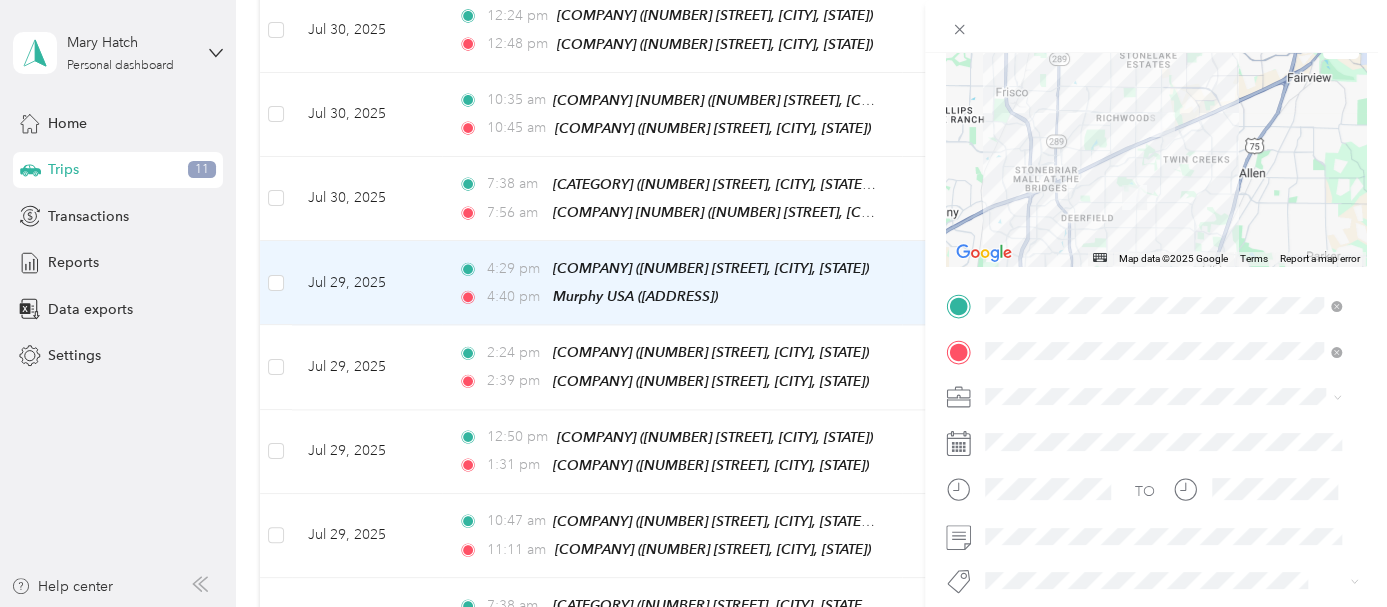 scroll, scrollTop: 222, scrollLeft: 0, axis: vertical 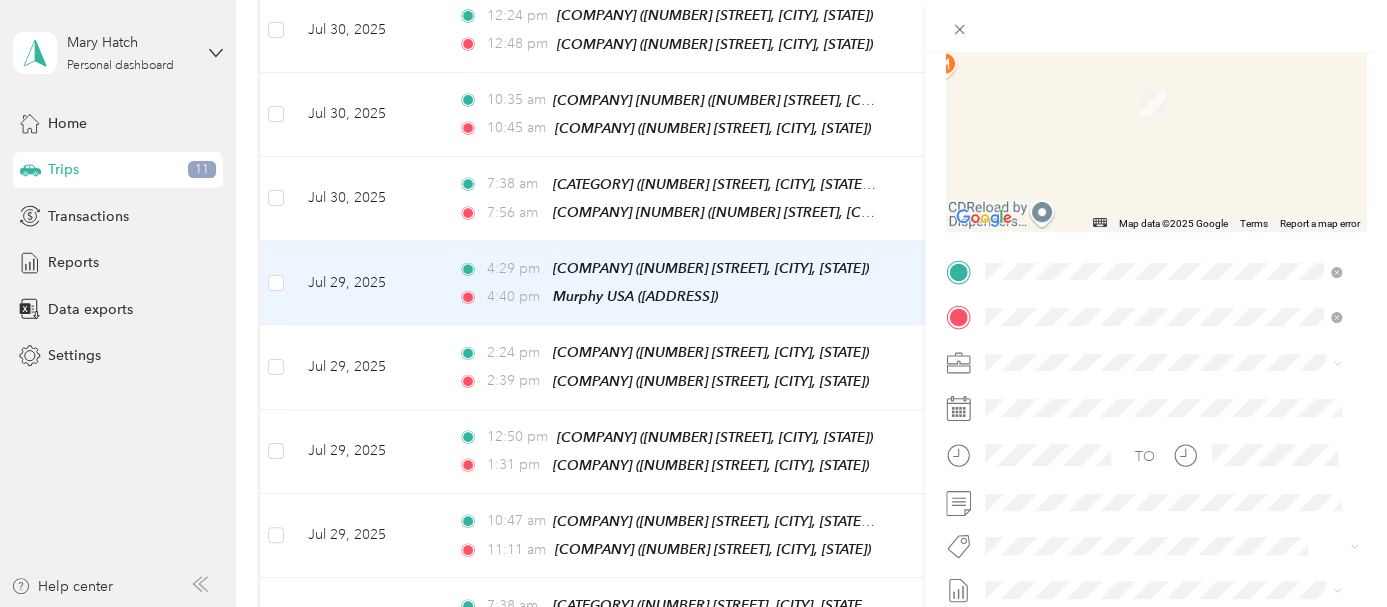 click on "[NUMBER] [STREET], [CITY], [STATE], [COUNTRY], [POSTAL_CODE], [COUNTY], [STATE], [COUNTRY]" at bounding box center [1157, 123] 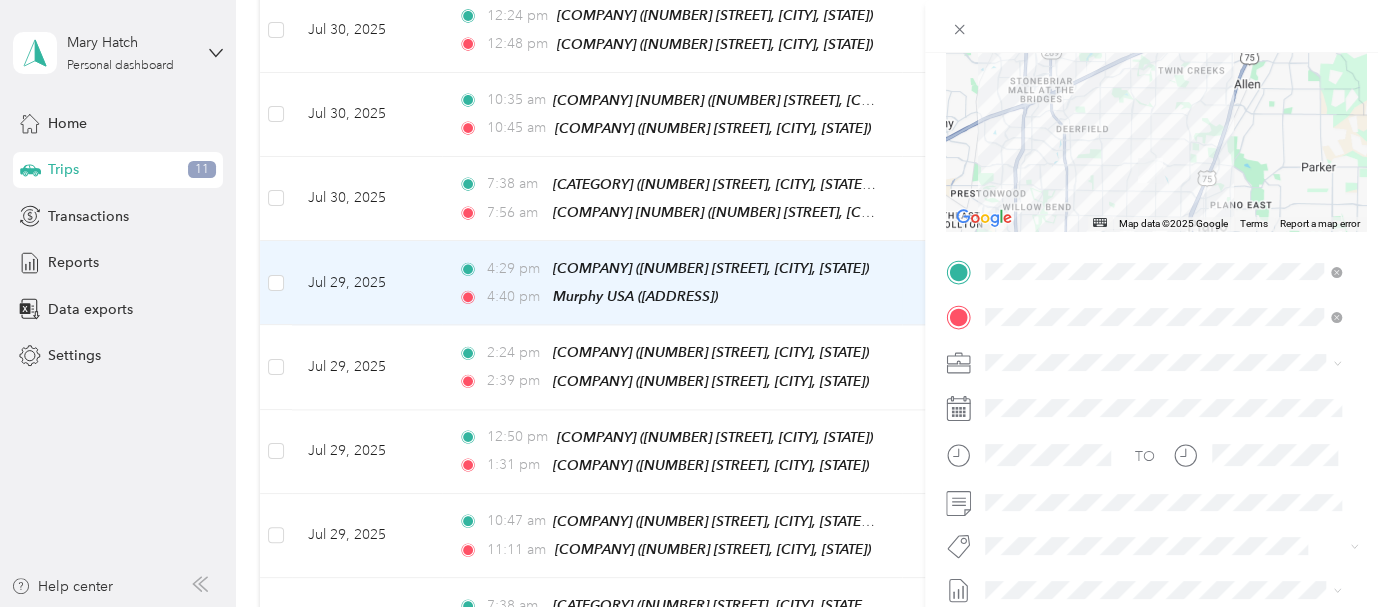 click on "Acosta" at bounding box center [1162, 390] 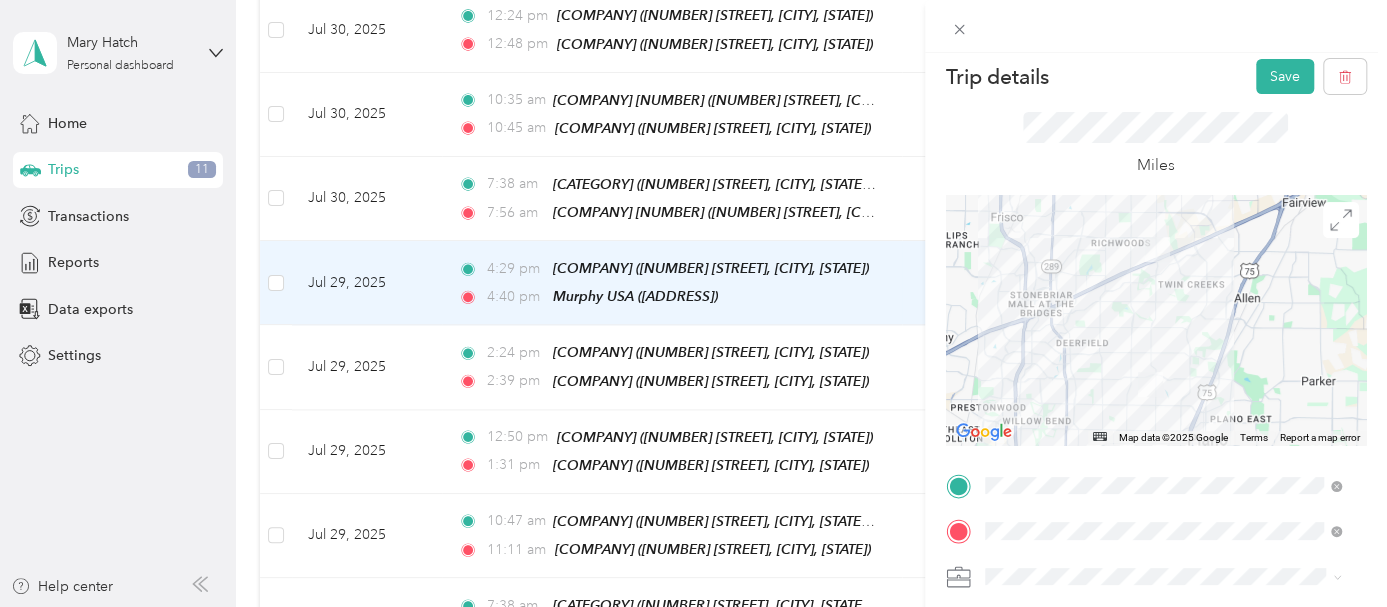 scroll, scrollTop: 0, scrollLeft: 0, axis: both 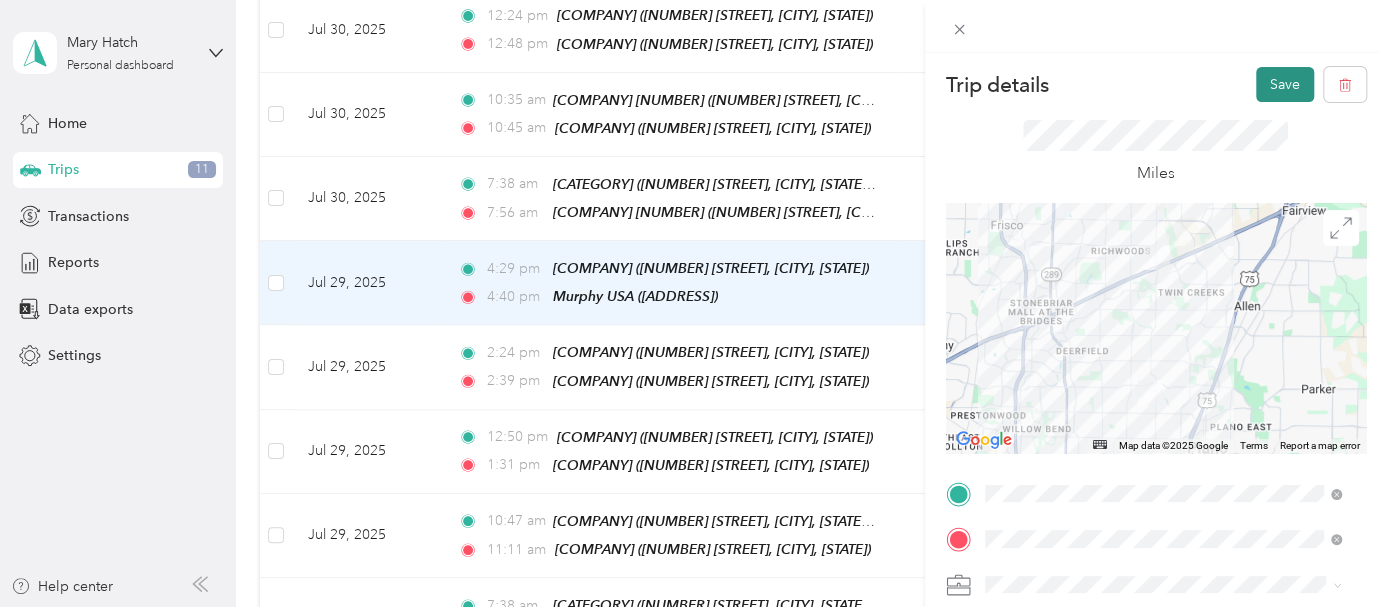click on "Save" at bounding box center (1285, 84) 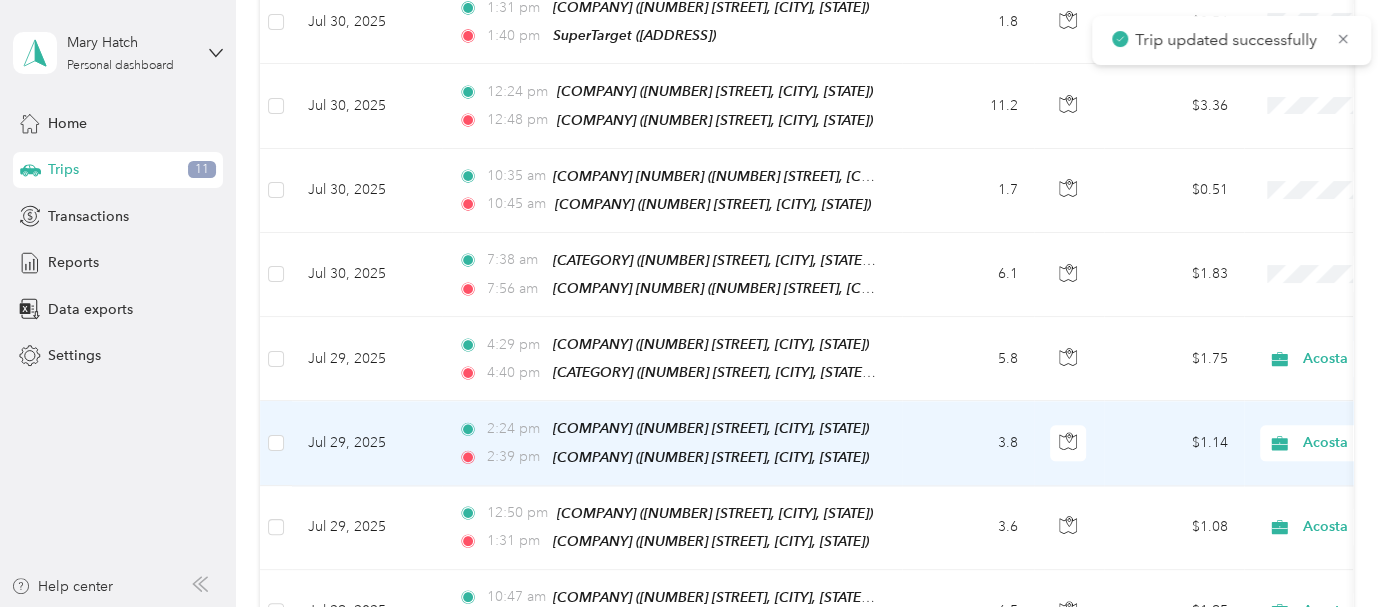scroll, scrollTop: 1333, scrollLeft: 0, axis: vertical 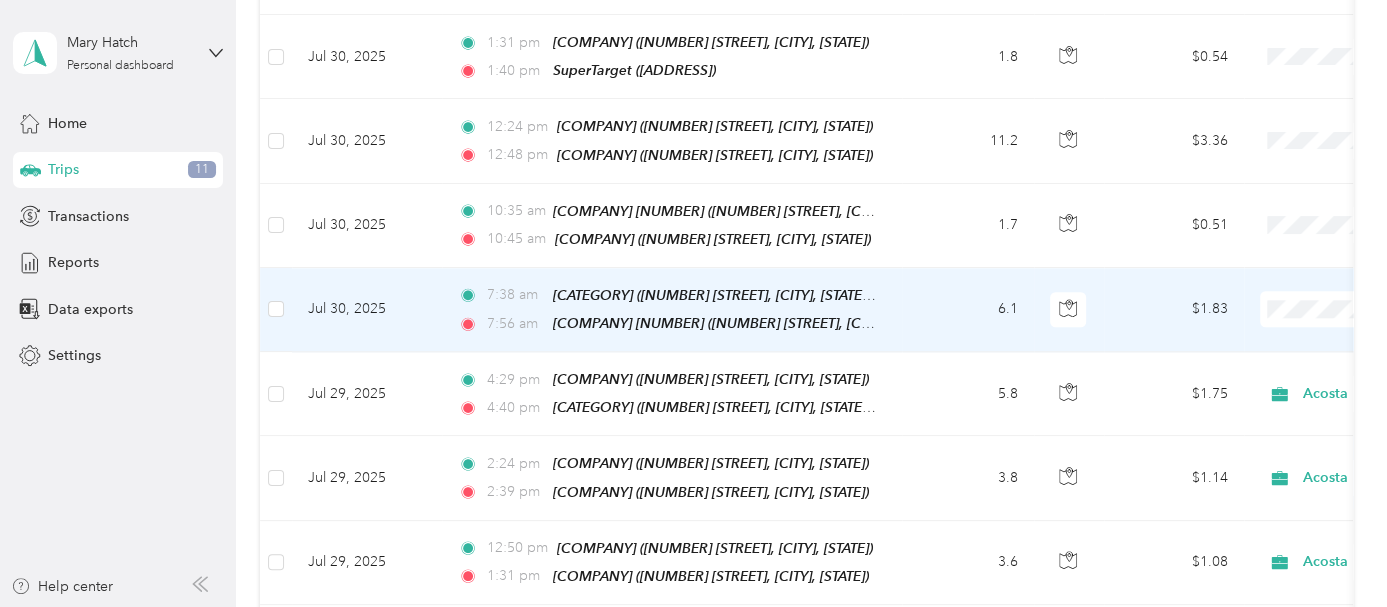 click on "Acosta" at bounding box center (1280, 300) 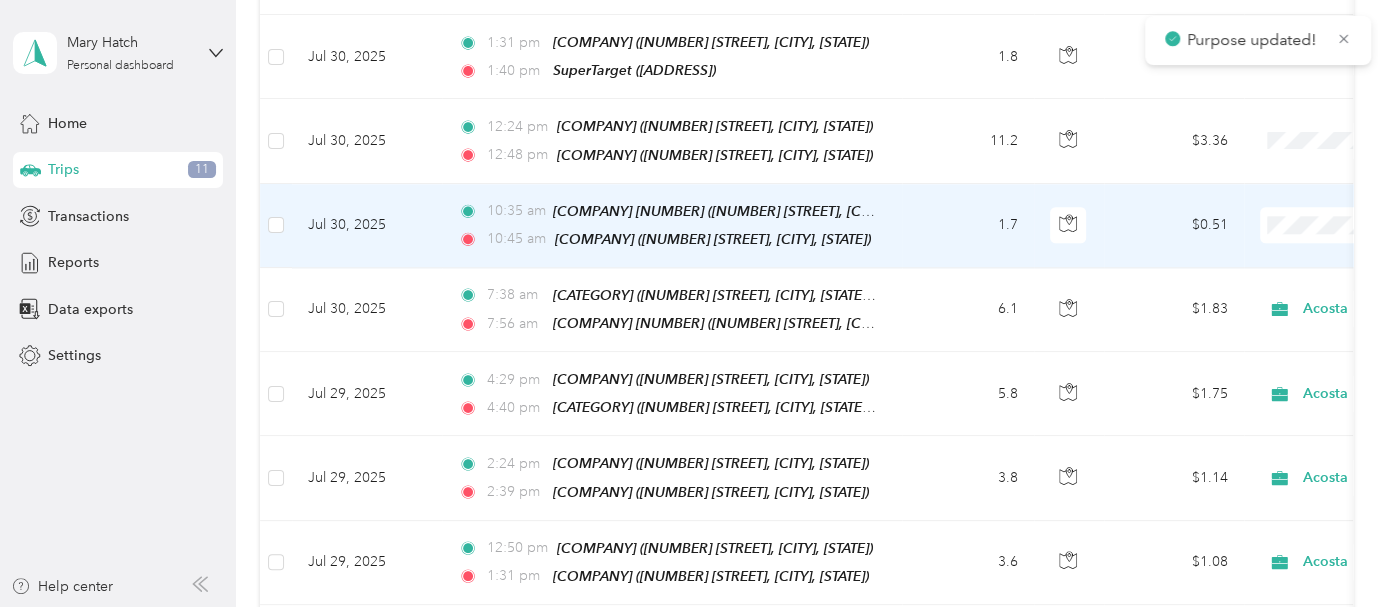 click on "1.7" at bounding box center (968, 226) 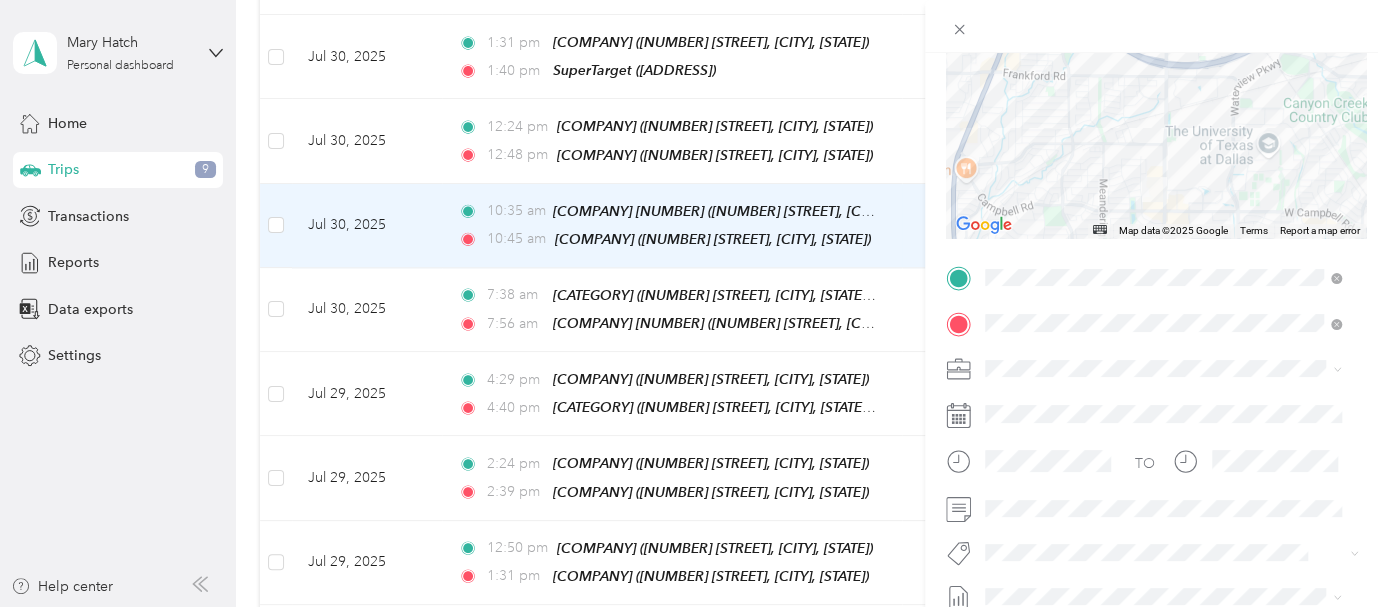 scroll, scrollTop: 222, scrollLeft: 0, axis: vertical 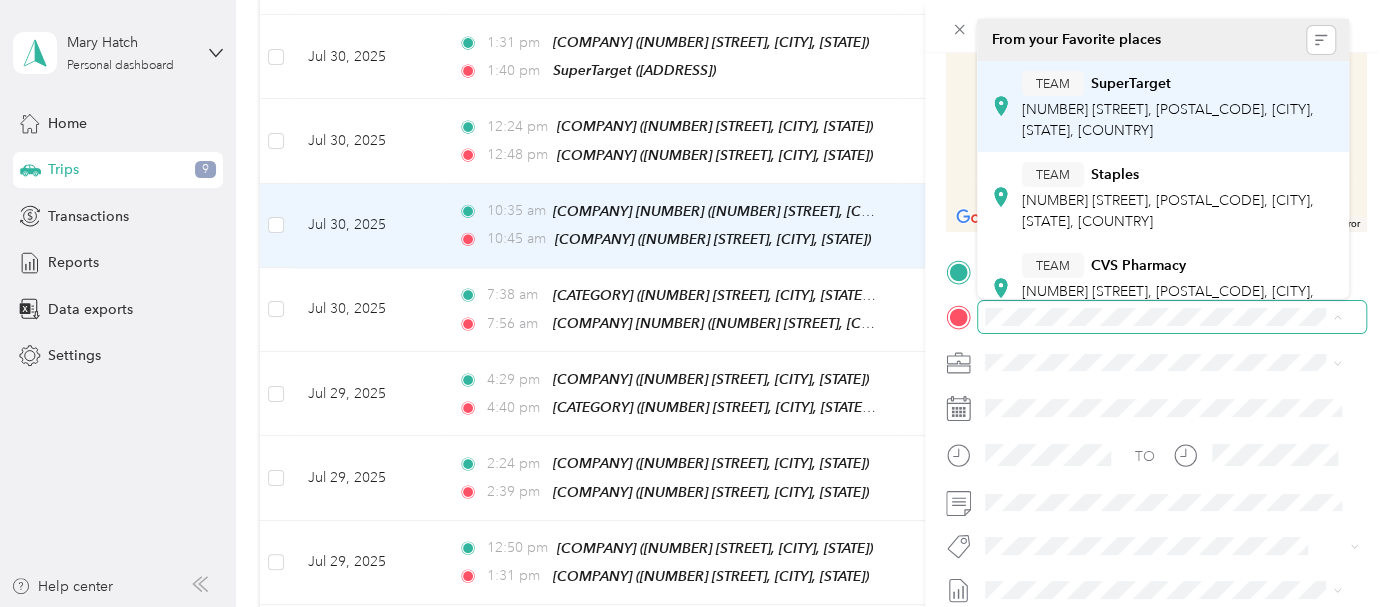 click on "[NUMBER] [STREET], [POSTAL_CODE], [CITY], [STATE], [COUNTRY]" at bounding box center (1168, 120) 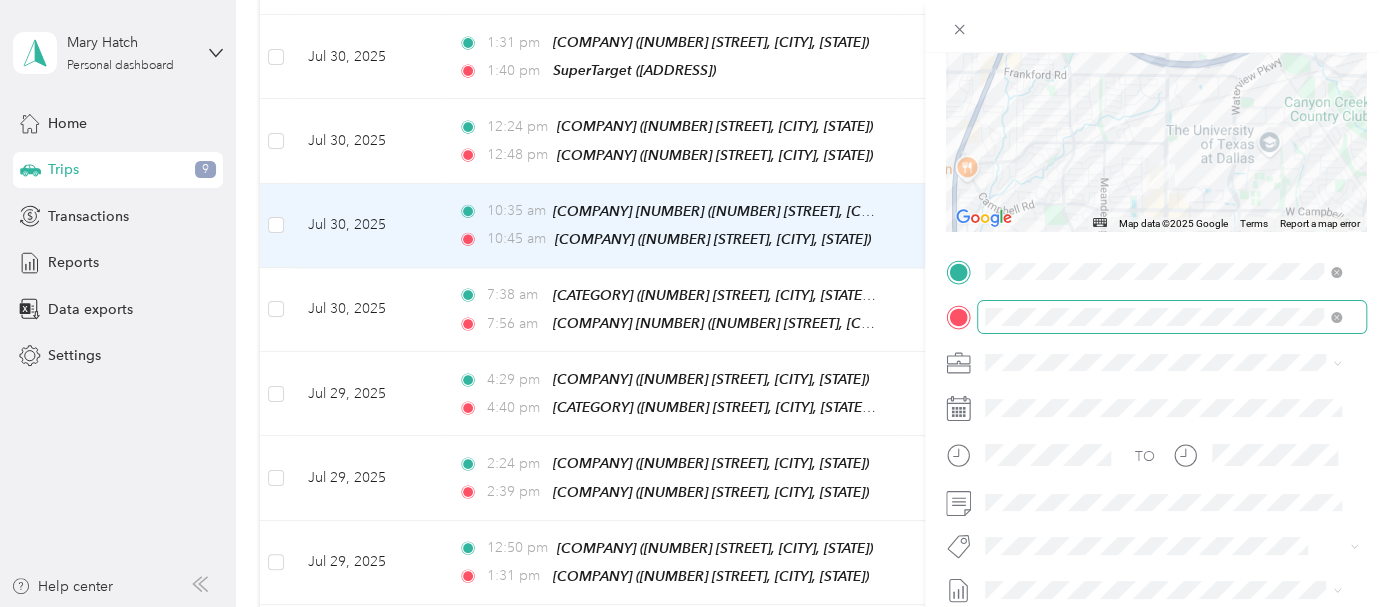 click on "Acosta" at bounding box center (1162, 389) 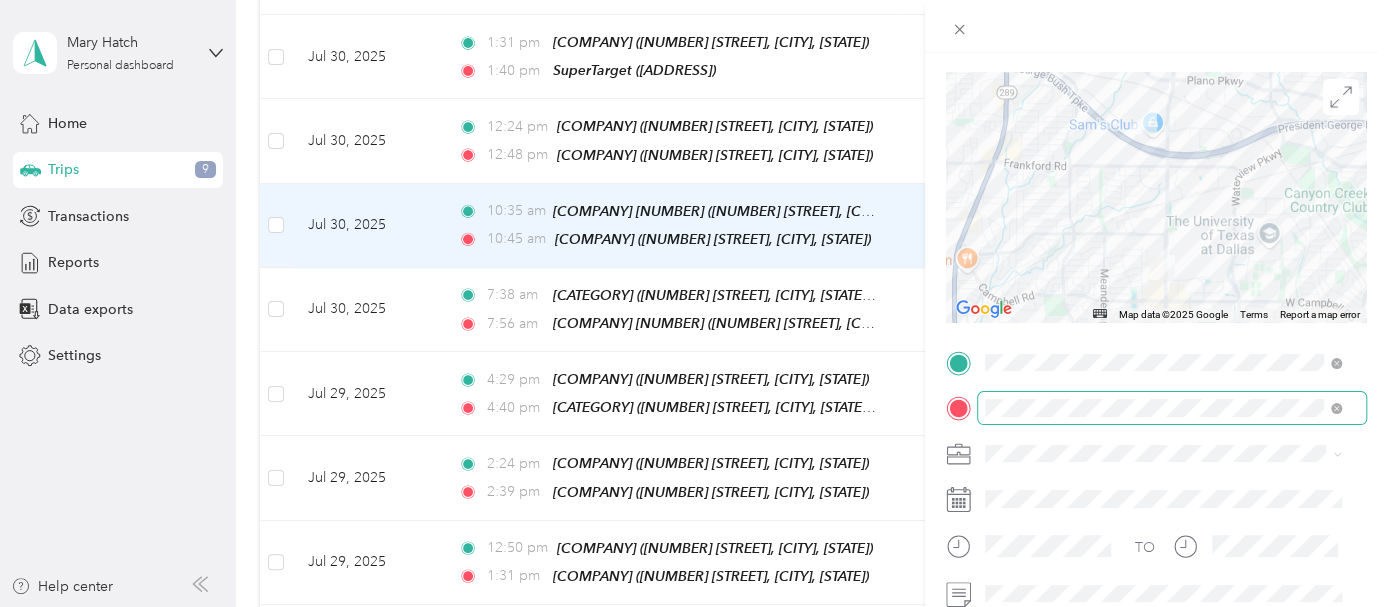 scroll, scrollTop: 0, scrollLeft: 0, axis: both 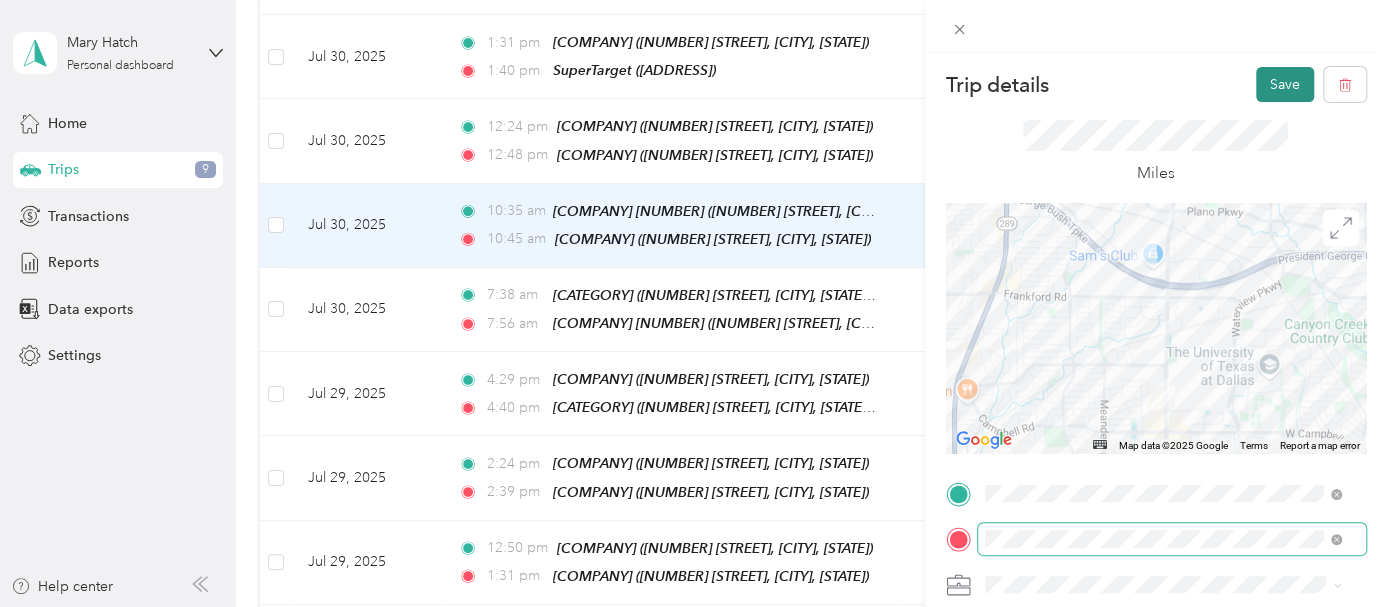 click on "Save" at bounding box center (1285, 84) 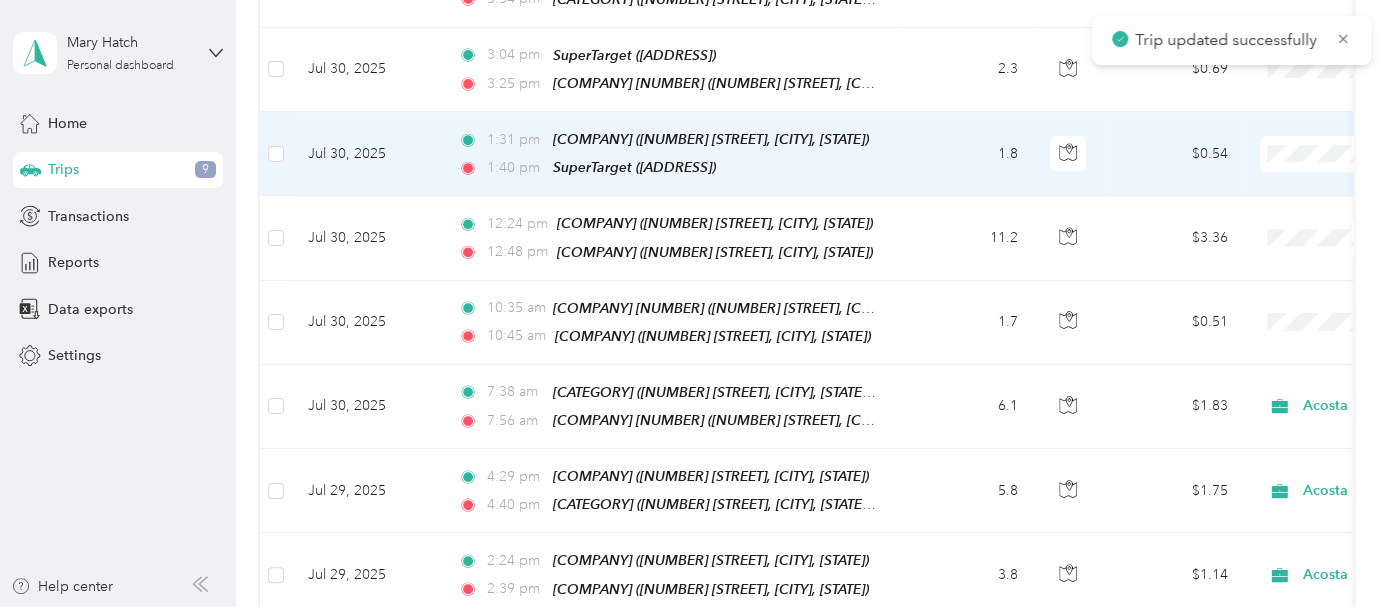 scroll, scrollTop: 1111, scrollLeft: 0, axis: vertical 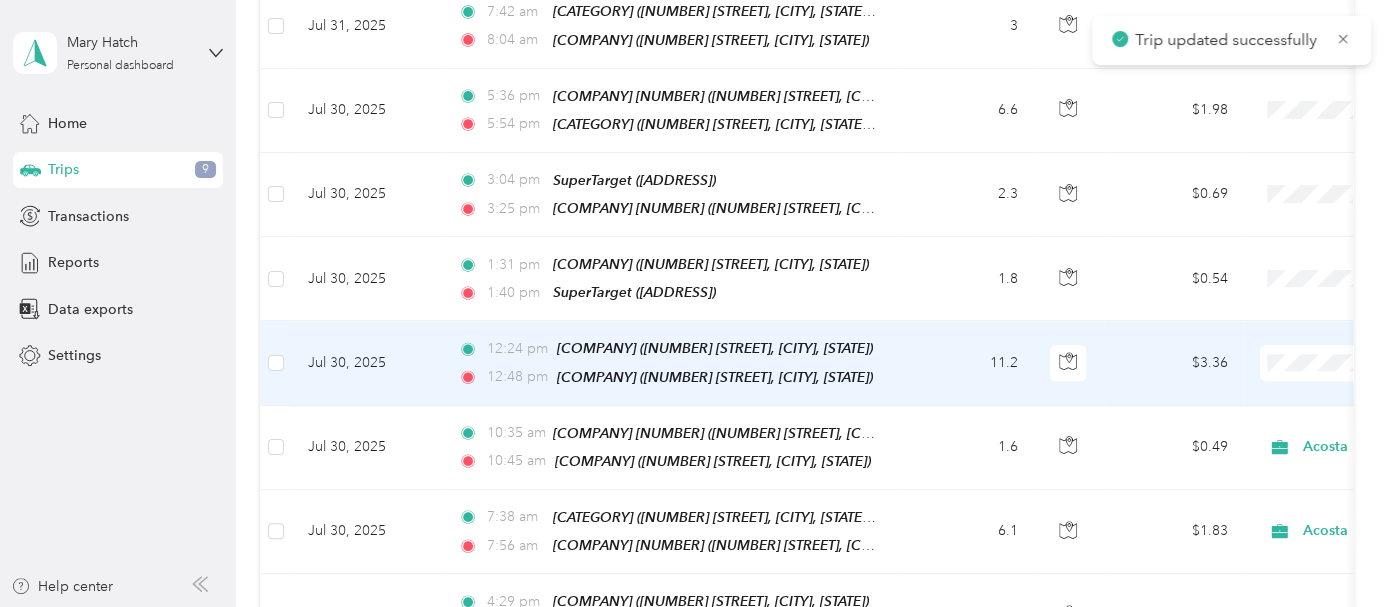 click on "11.2" at bounding box center [968, 363] 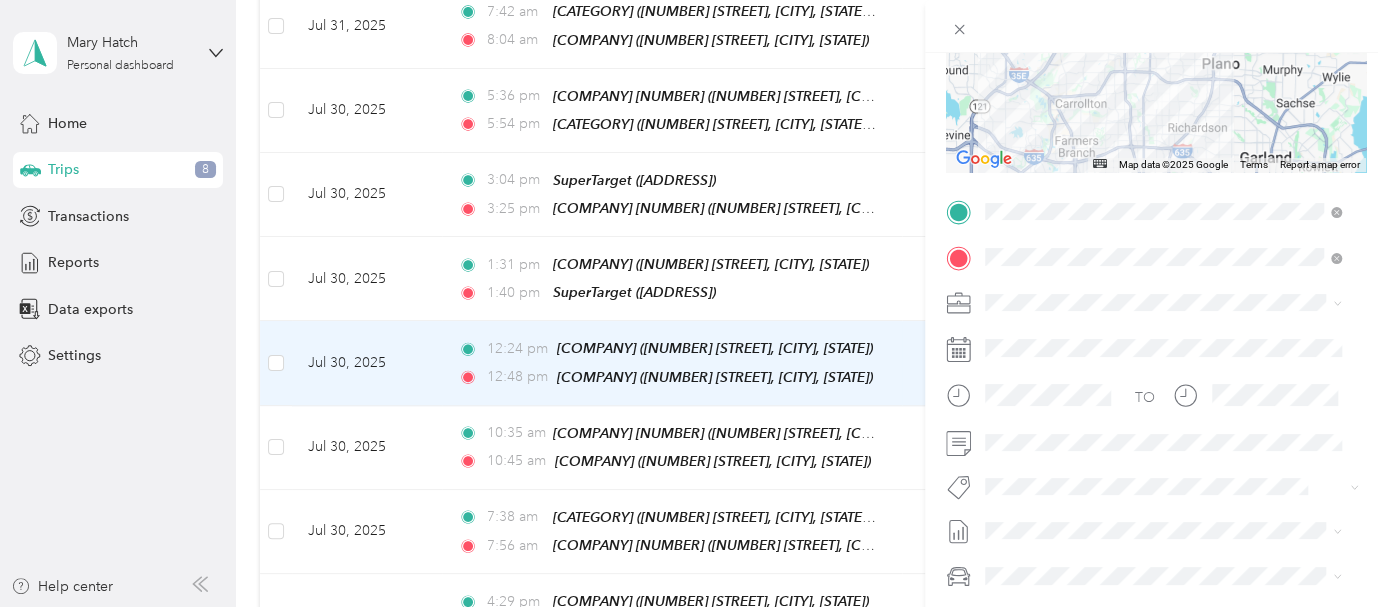scroll, scrollTop: 333, scrollLeft: 0, axis: vertical 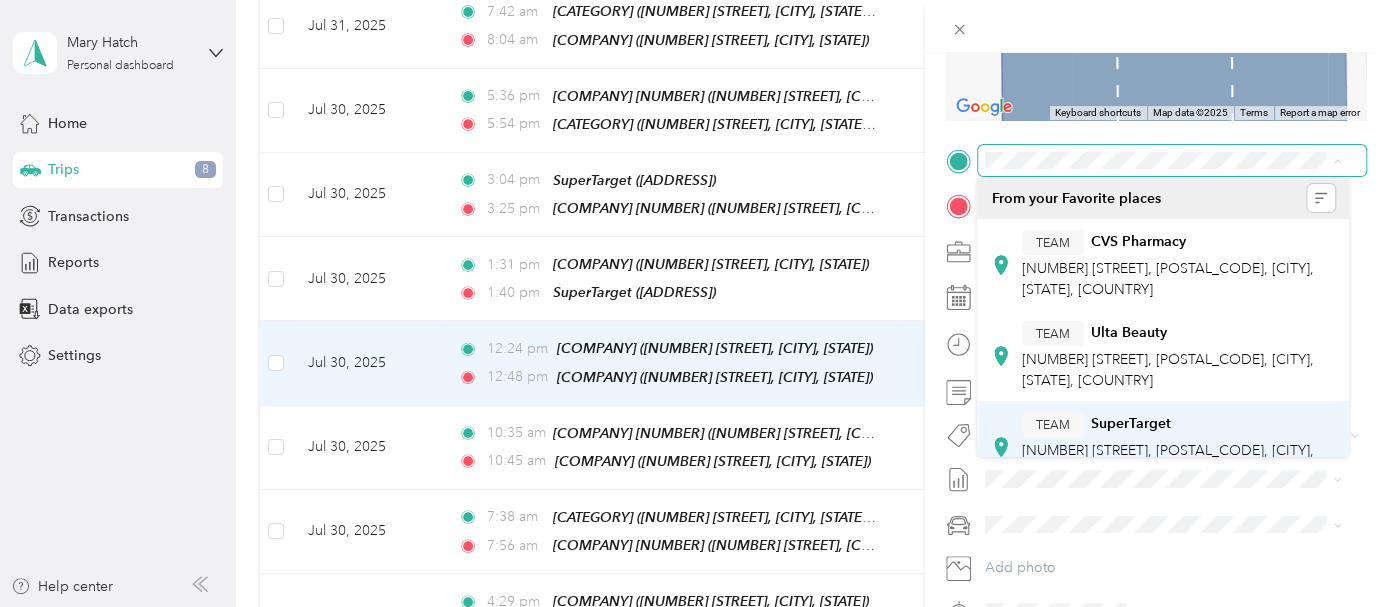 click on "[NUMBER] [STREET], [POSTAL_CODE], [CITY], [STATE], [COUNTRY]" at bounding box center [1168, 461] 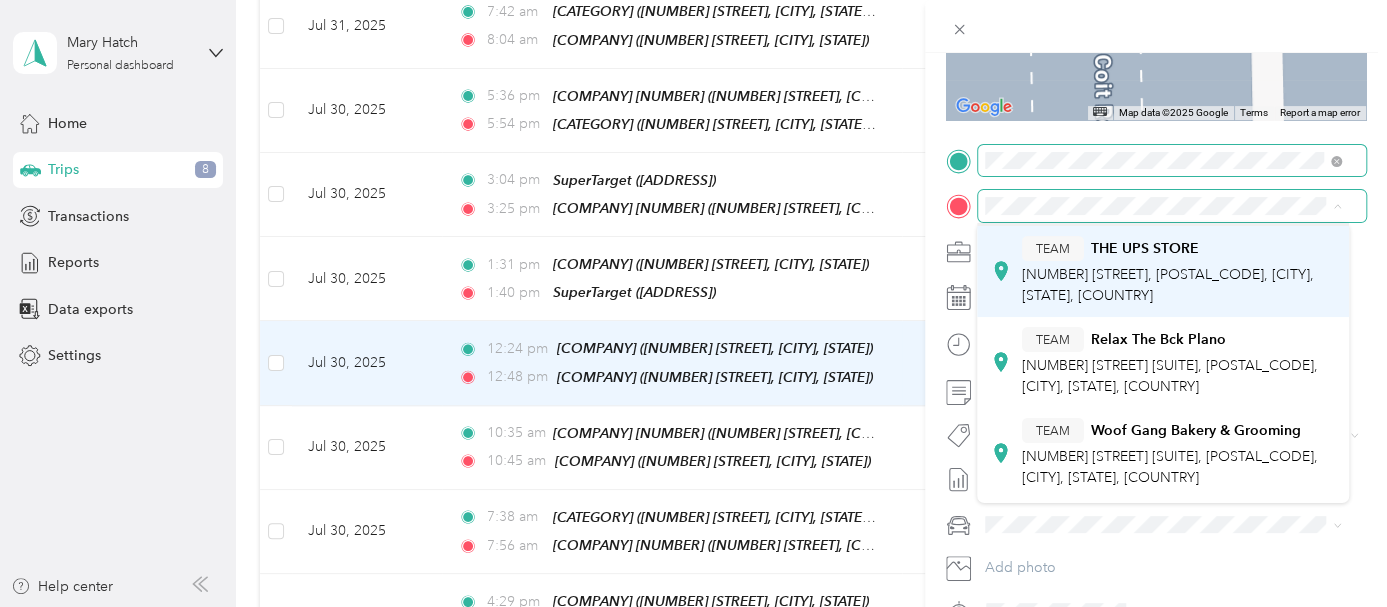 scroll, scrollTop: 0, scrollLeft: 0, axis: both 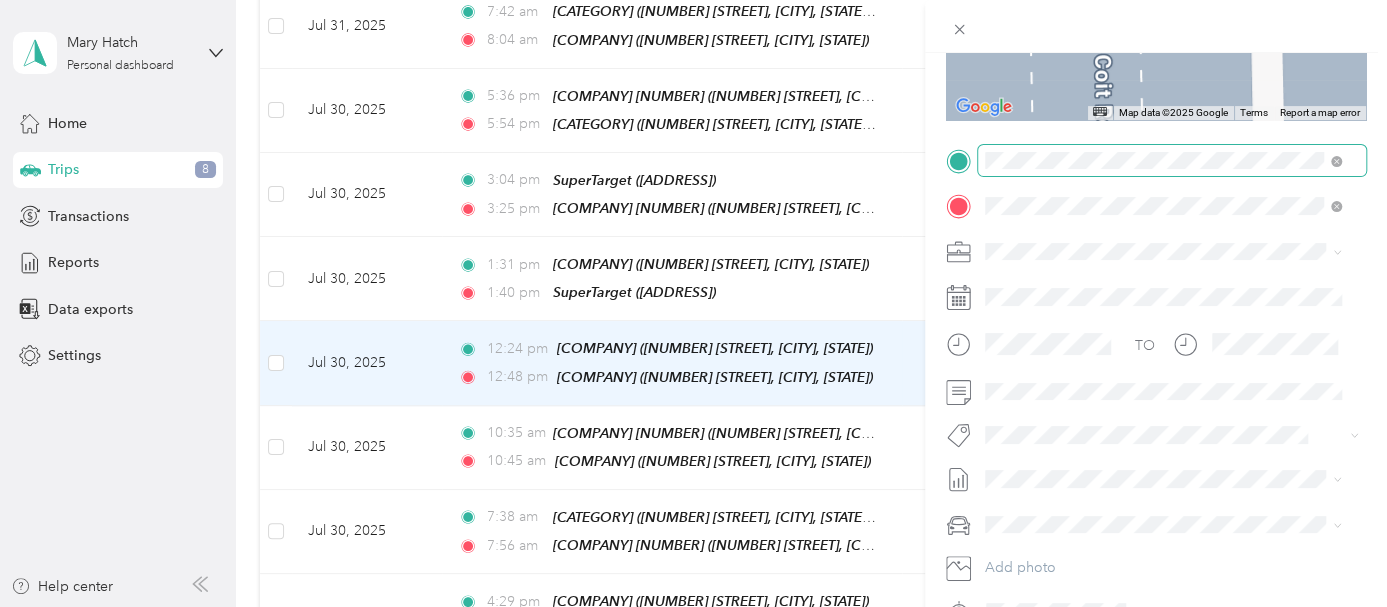 click on "[NUMBER] [STREET], [POSTAL_CODE], [CITY], [STATE], [COUNTRY]" at bounding box center [1168, 324] 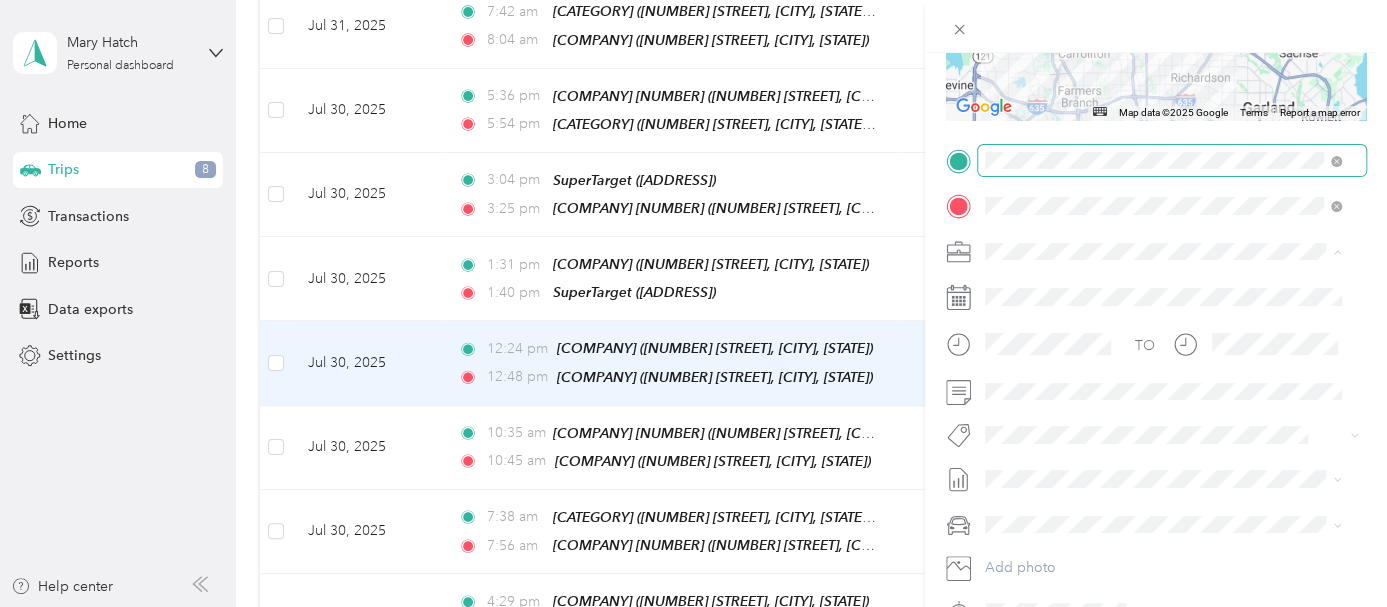 click on "Acosta" at bounding box center (1012, 285) 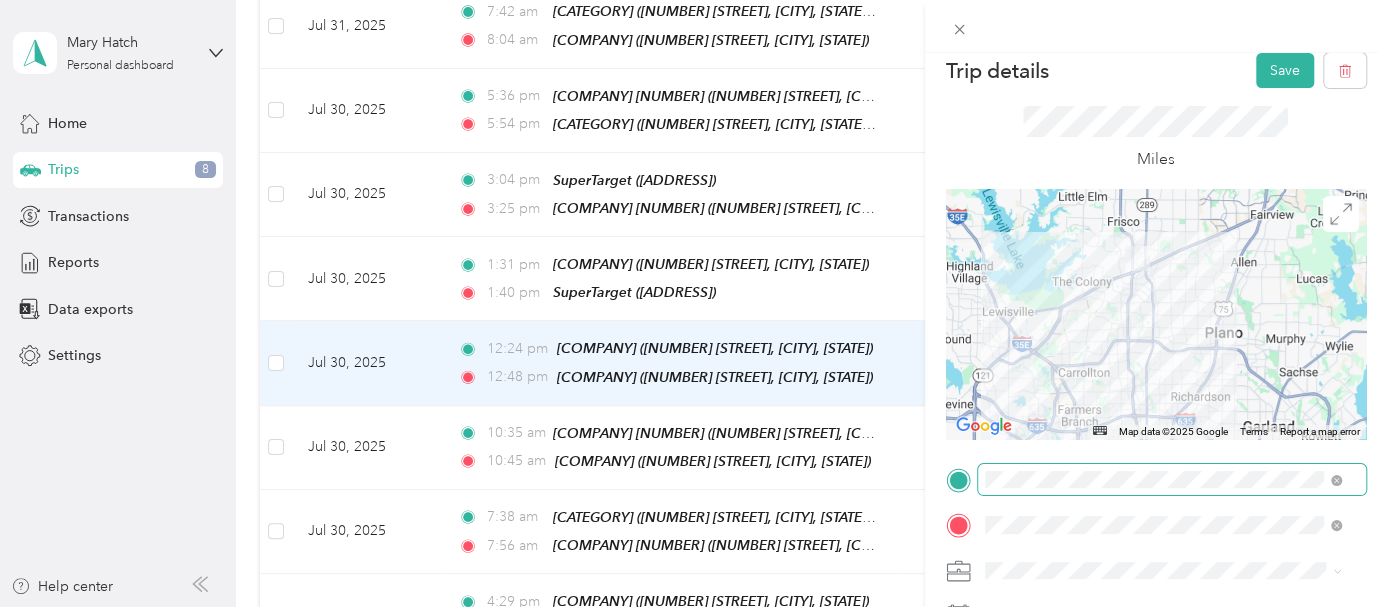 scroll, scrollTop: 0, scrollLeft: 0, axis: both 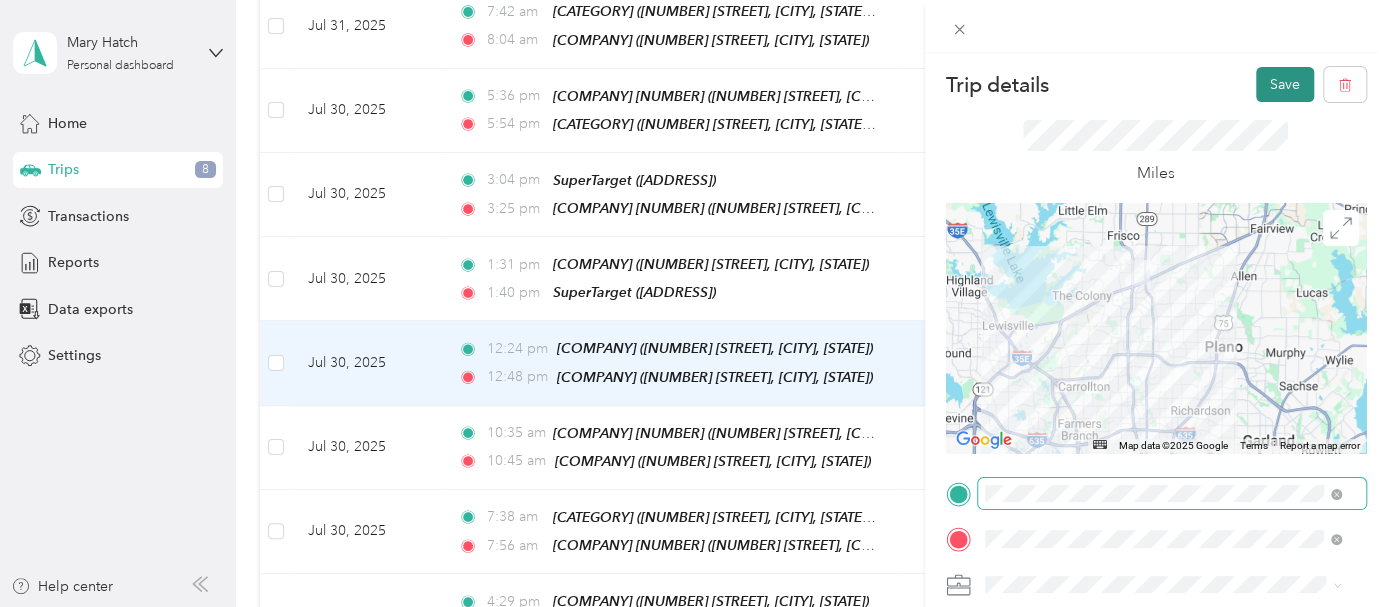 click on "Save" at bounding box center [1285, 84] 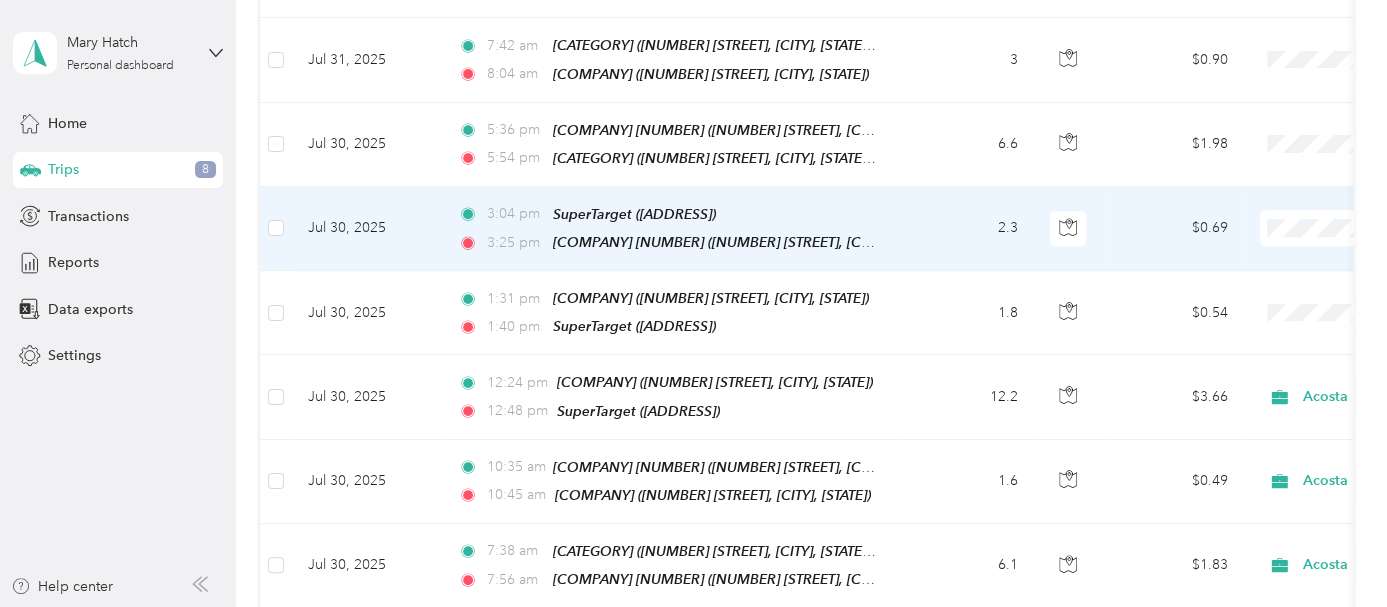 scroll, scrollTop: 1111, scrollLeft: 0, axis: vertical 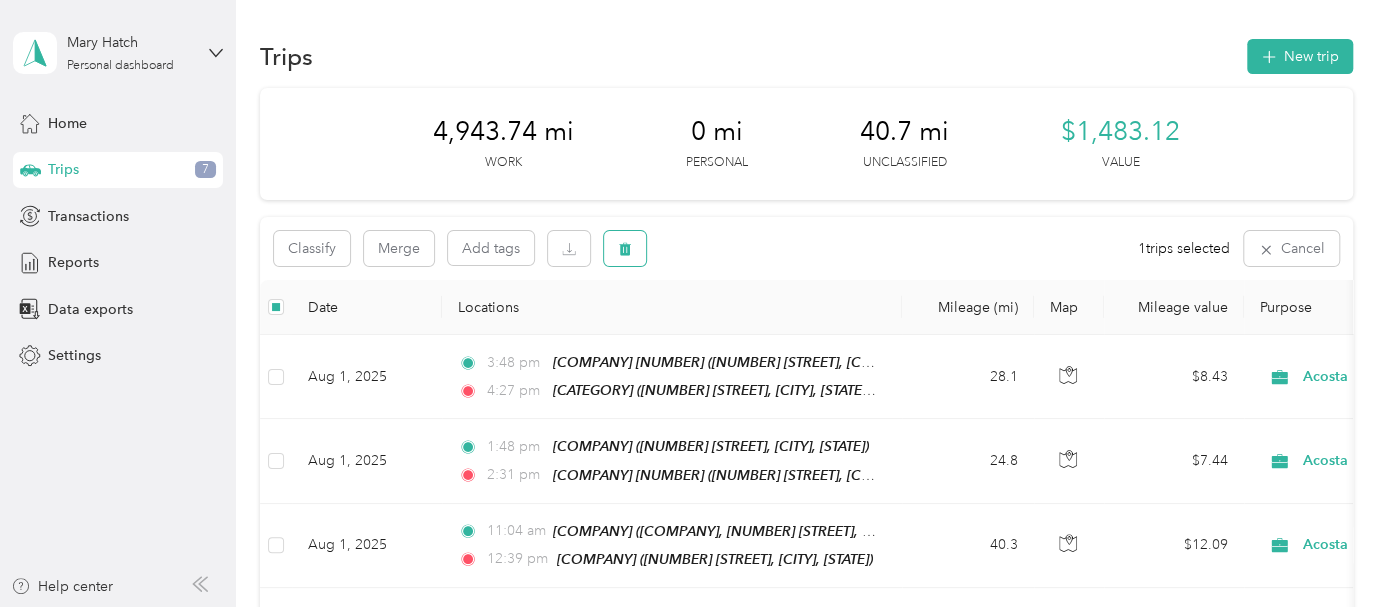 click at bounding box center (625, 248) 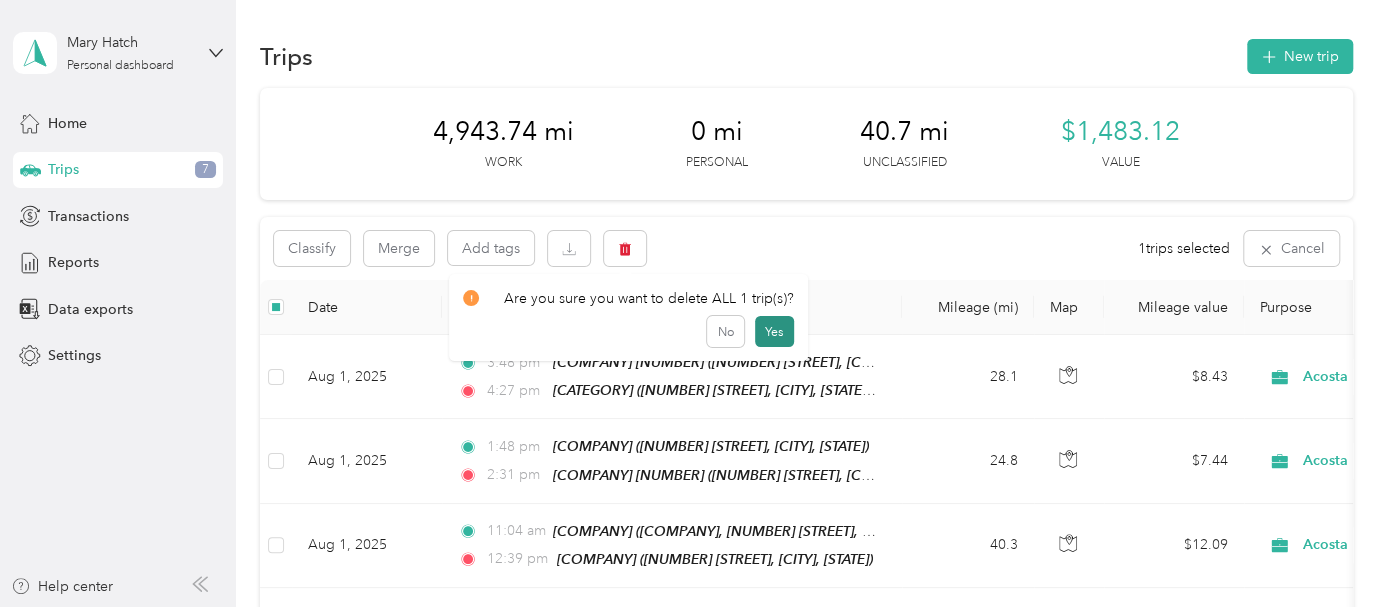click on "Yes" at bounding box center [774, 332] 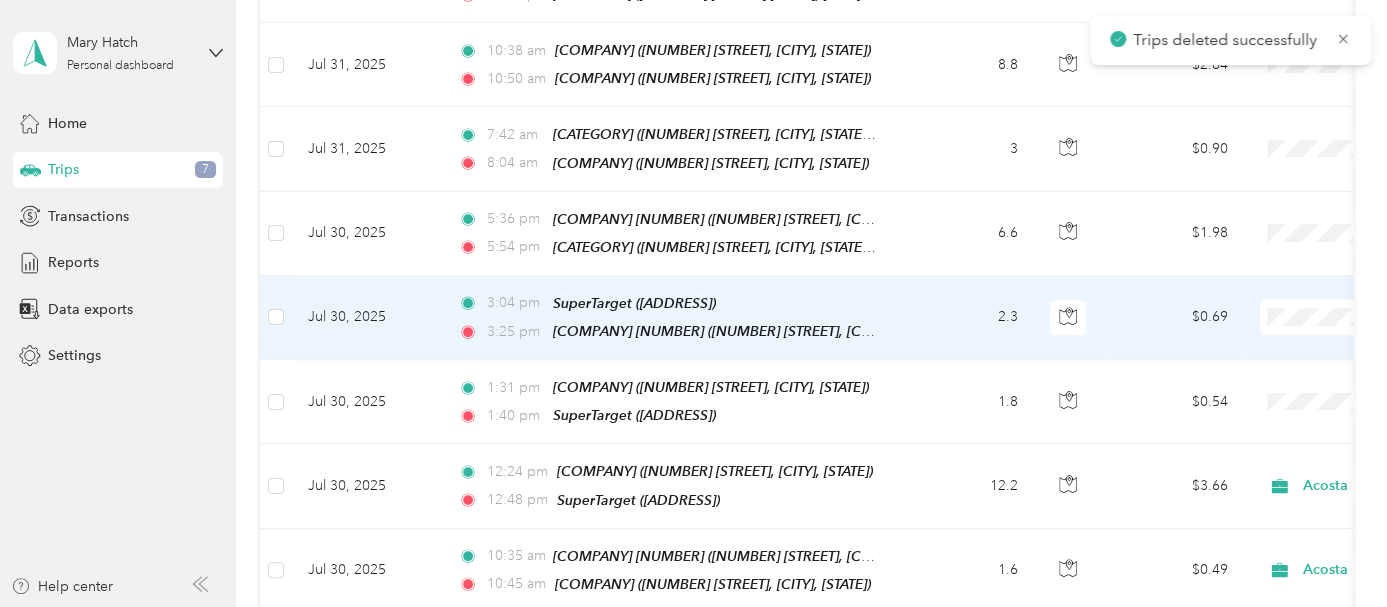 scroll, scrollTop: 1112, scrollLeft: 0, axis: vertical 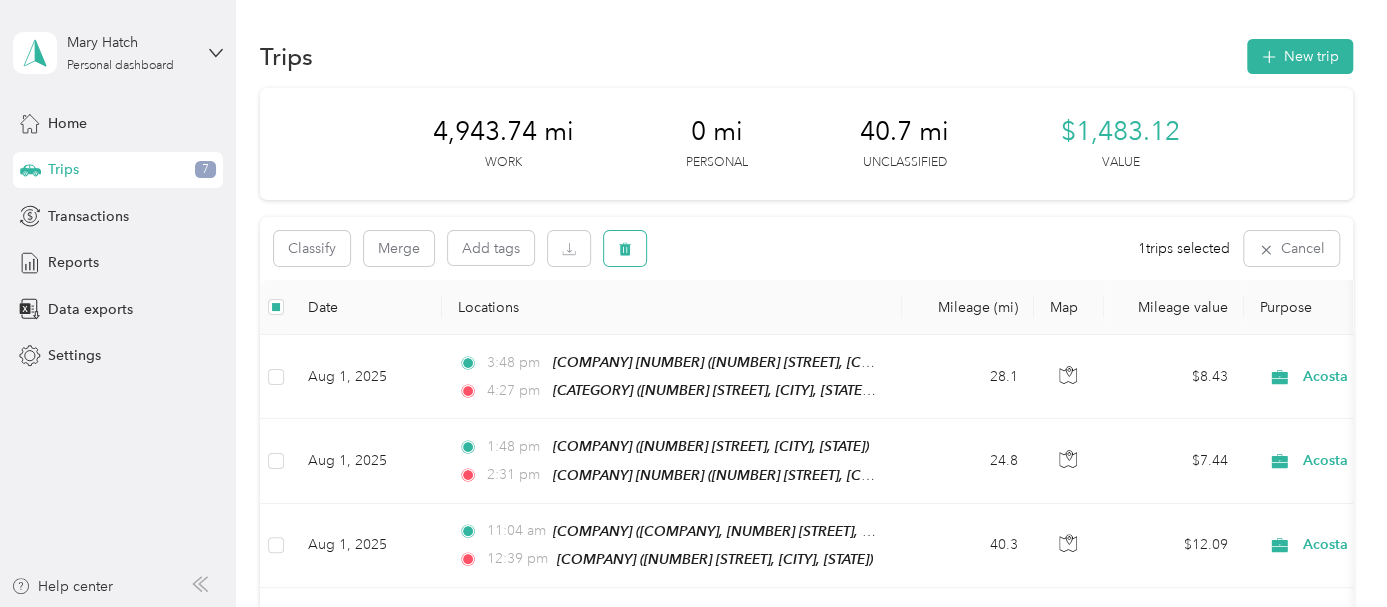click at bounding box center [625, 248] 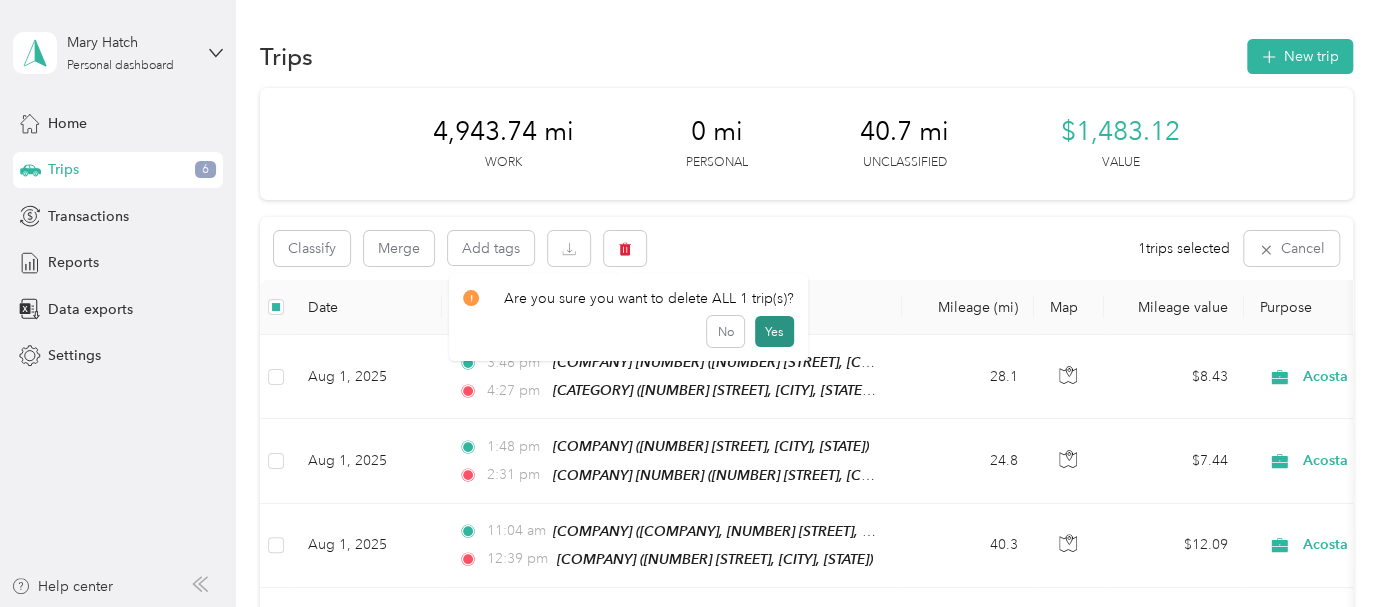click on "Yes" at bounding box center [774, 332] 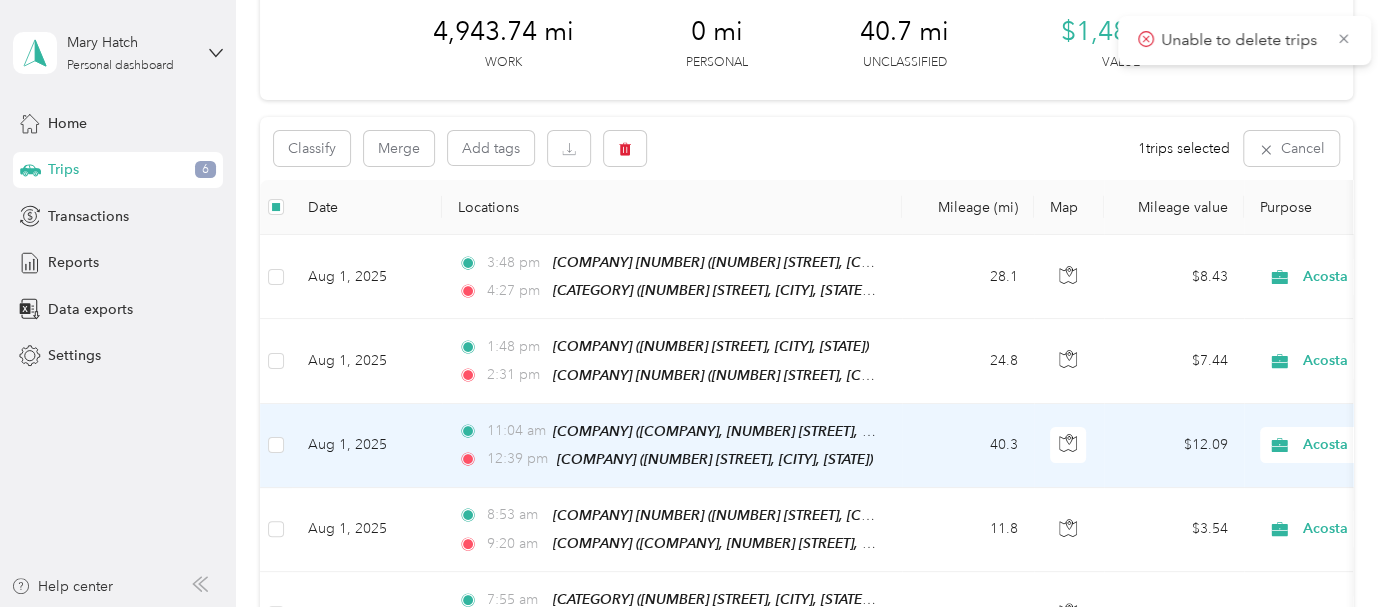 scroll, scrollTop: 0, scrollLeft: 0, axis: both 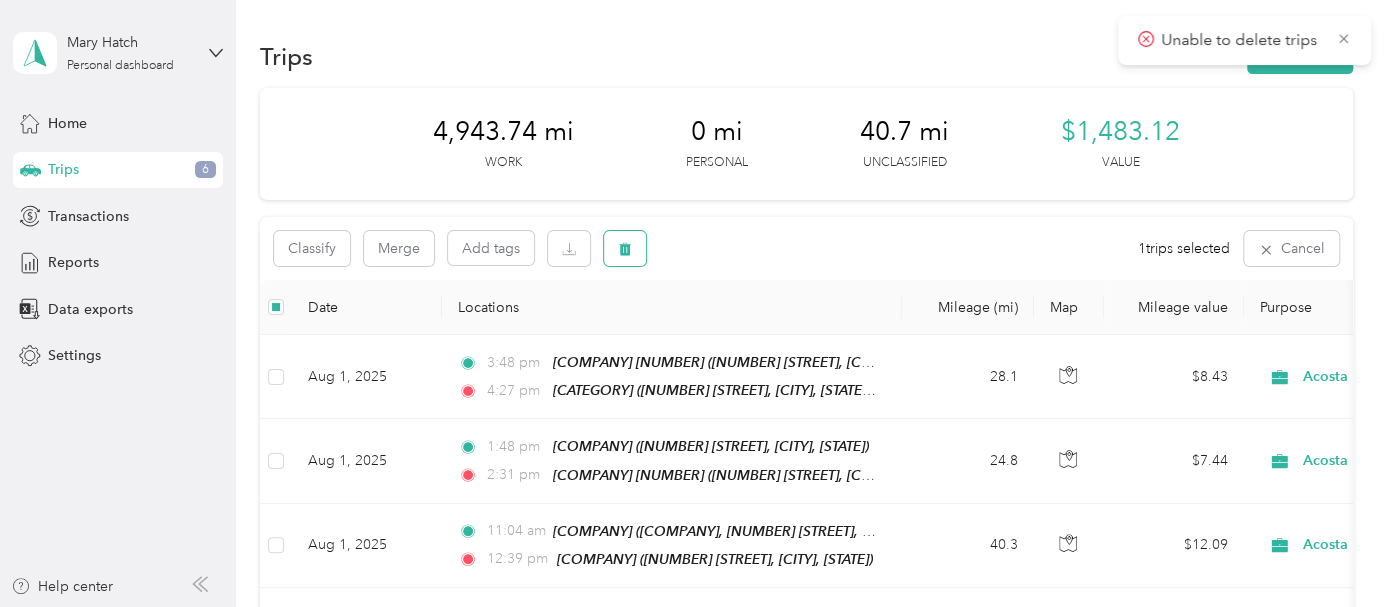 click at bounding box center (625, 248) 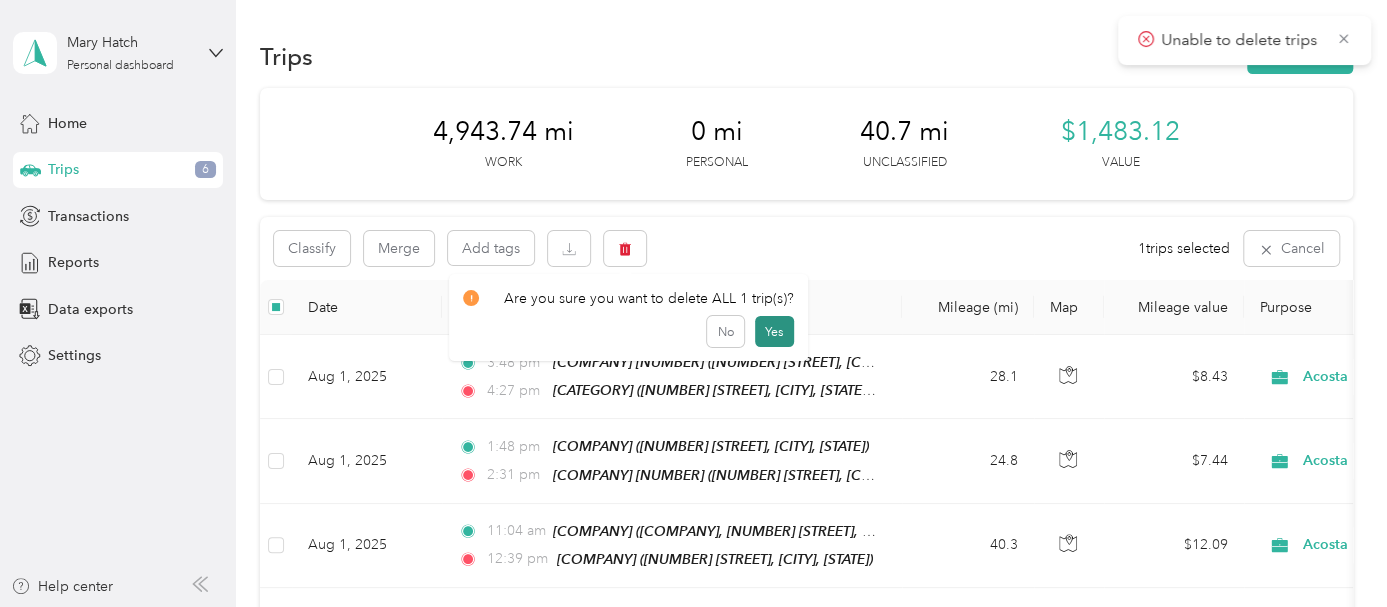 click on "Yes" at bounding box center [774, 332] 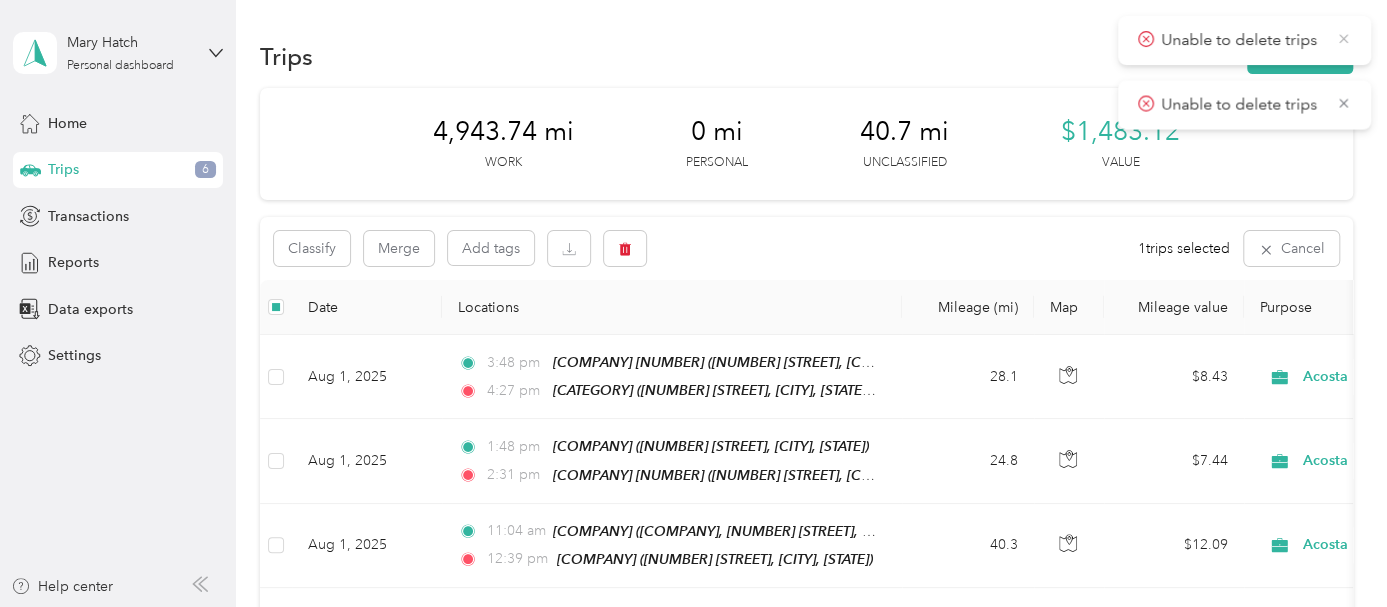 click 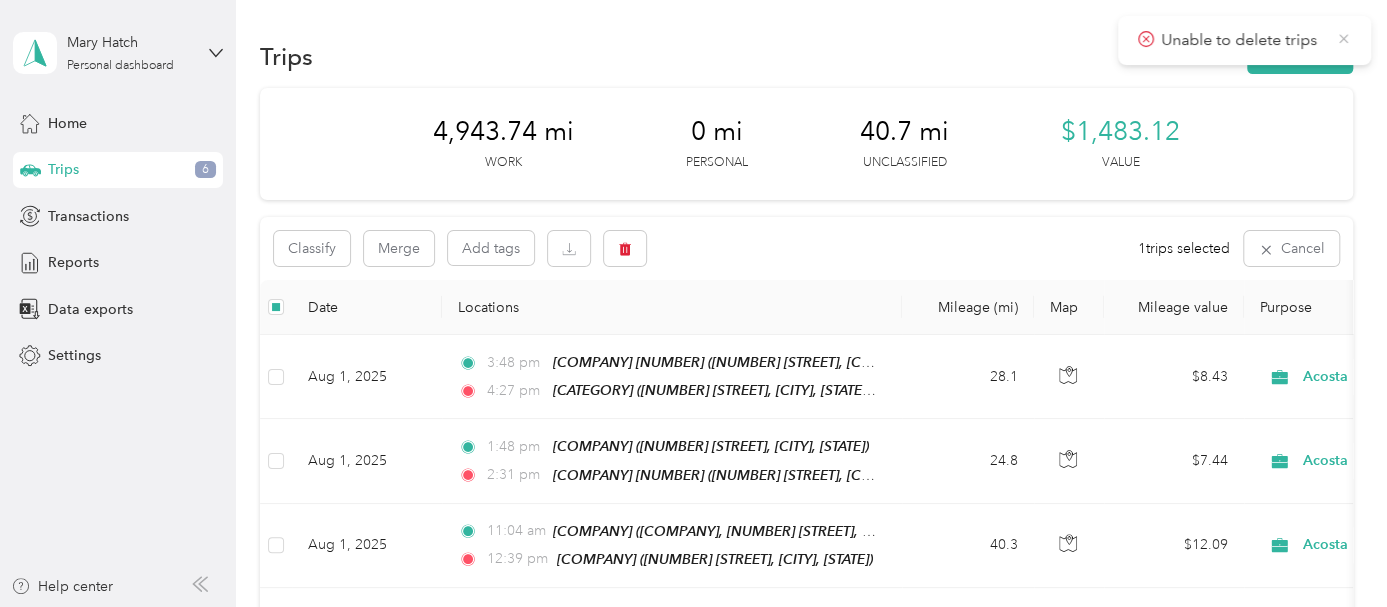 click 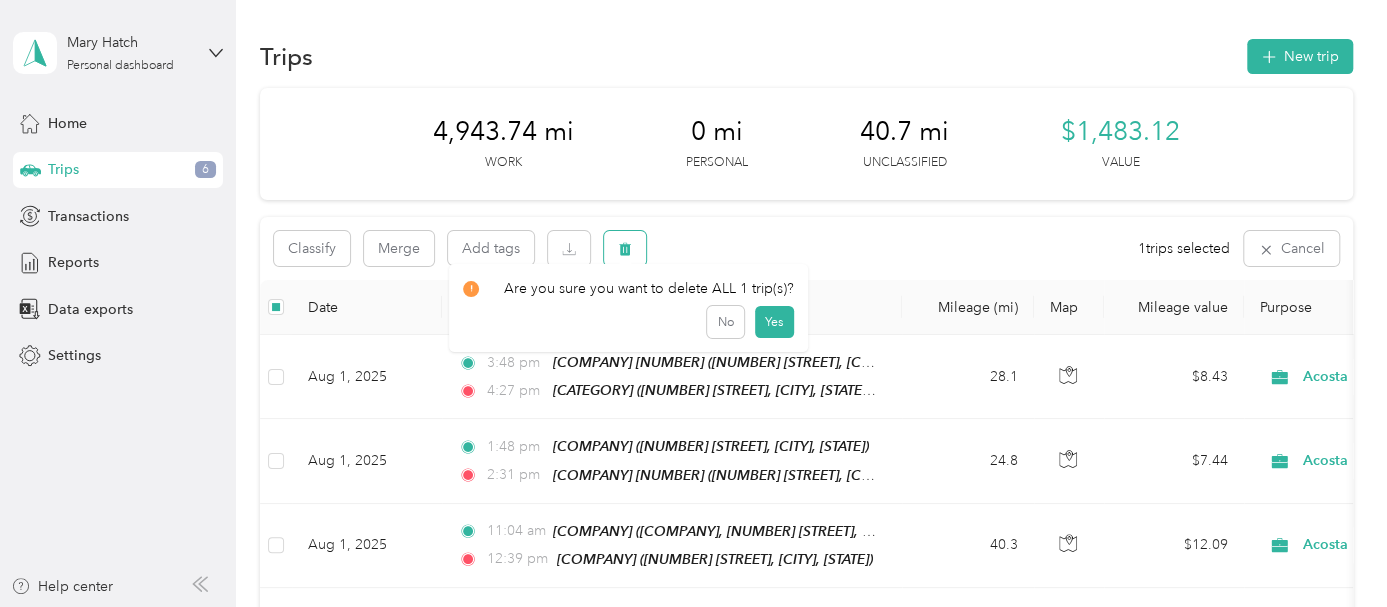 click 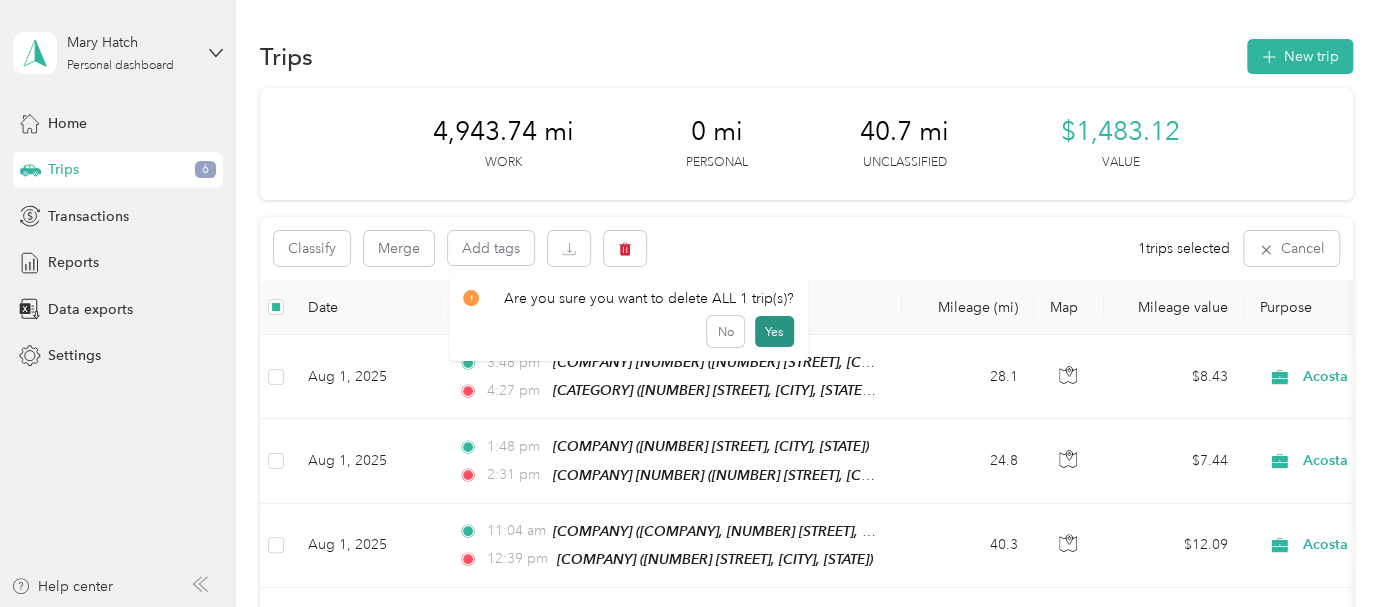 click on "Yes" at bounding box center (774, 332) 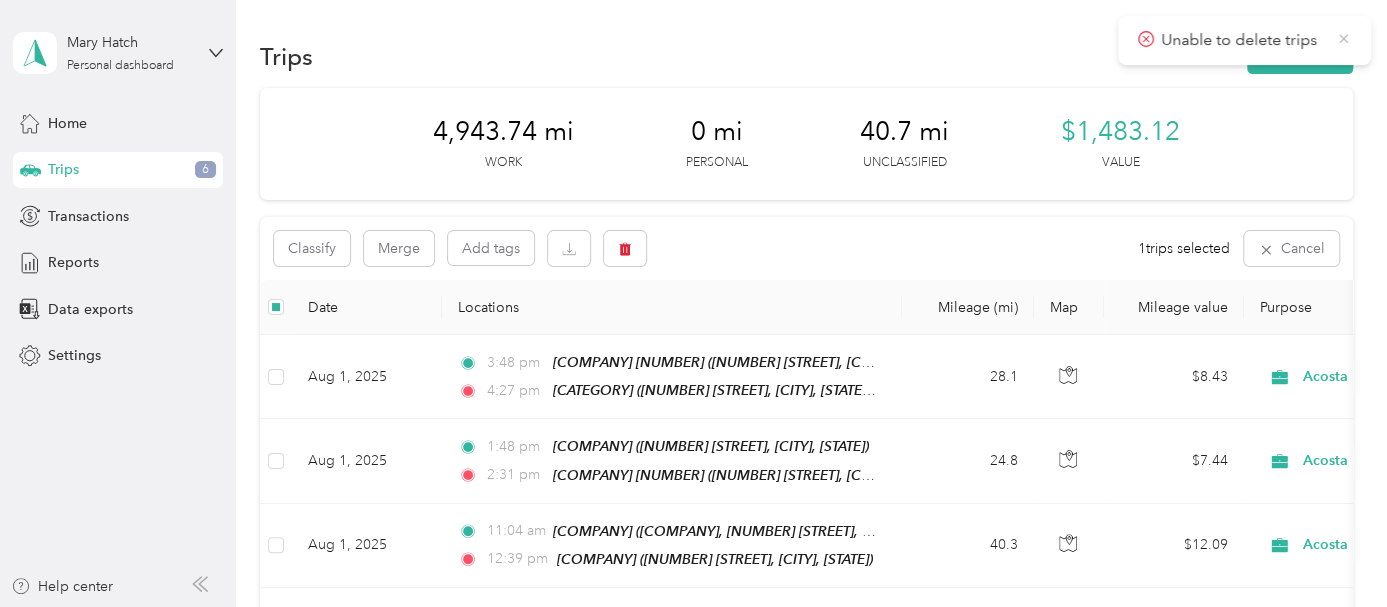 click 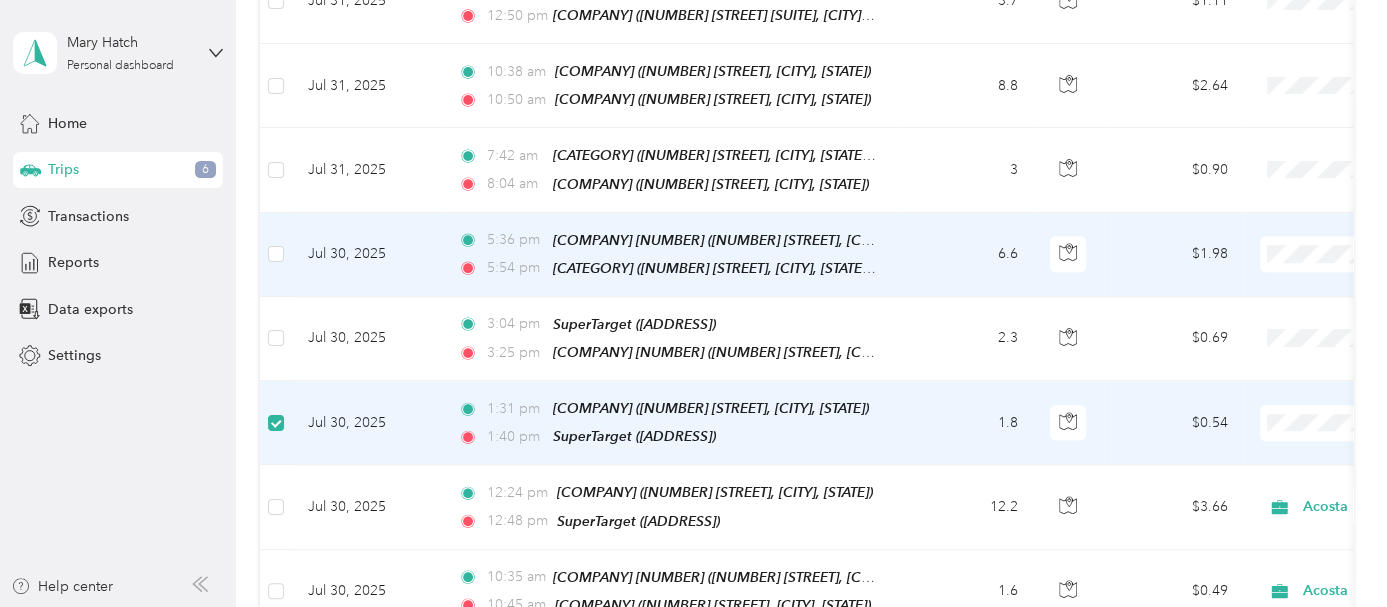 scroll, scrollTop: 1000, scrollLeft: 0, axis: vertical 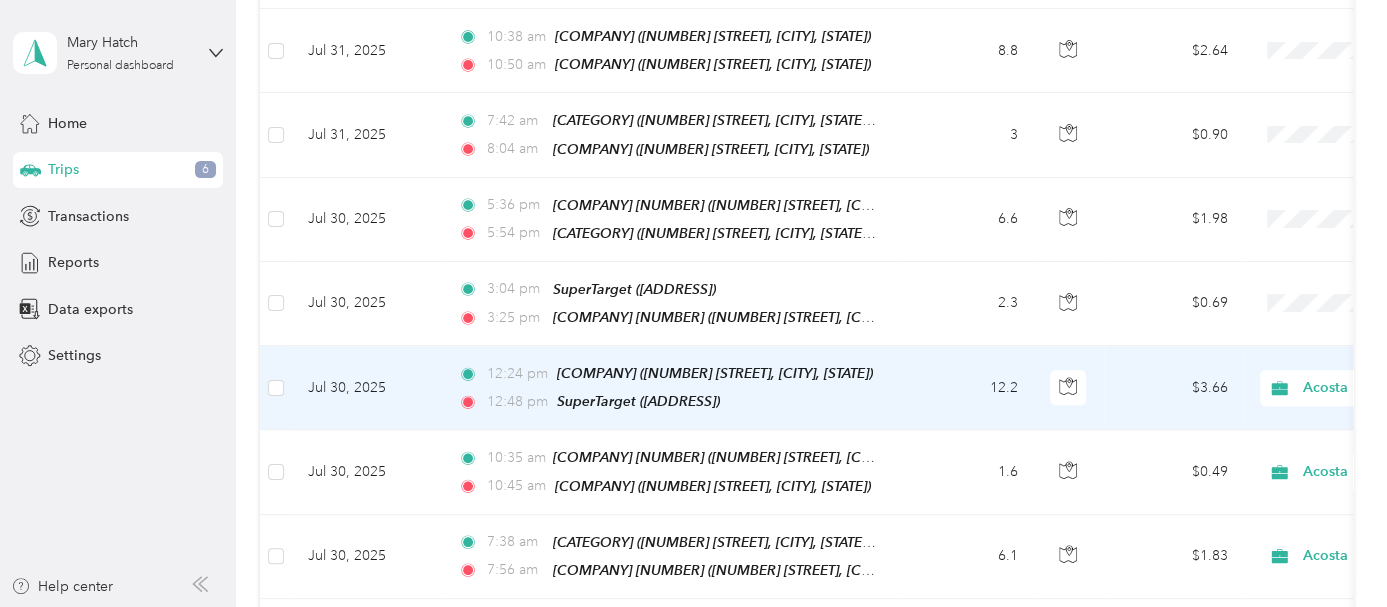click on "12.2" at bounding box center (968, 388) 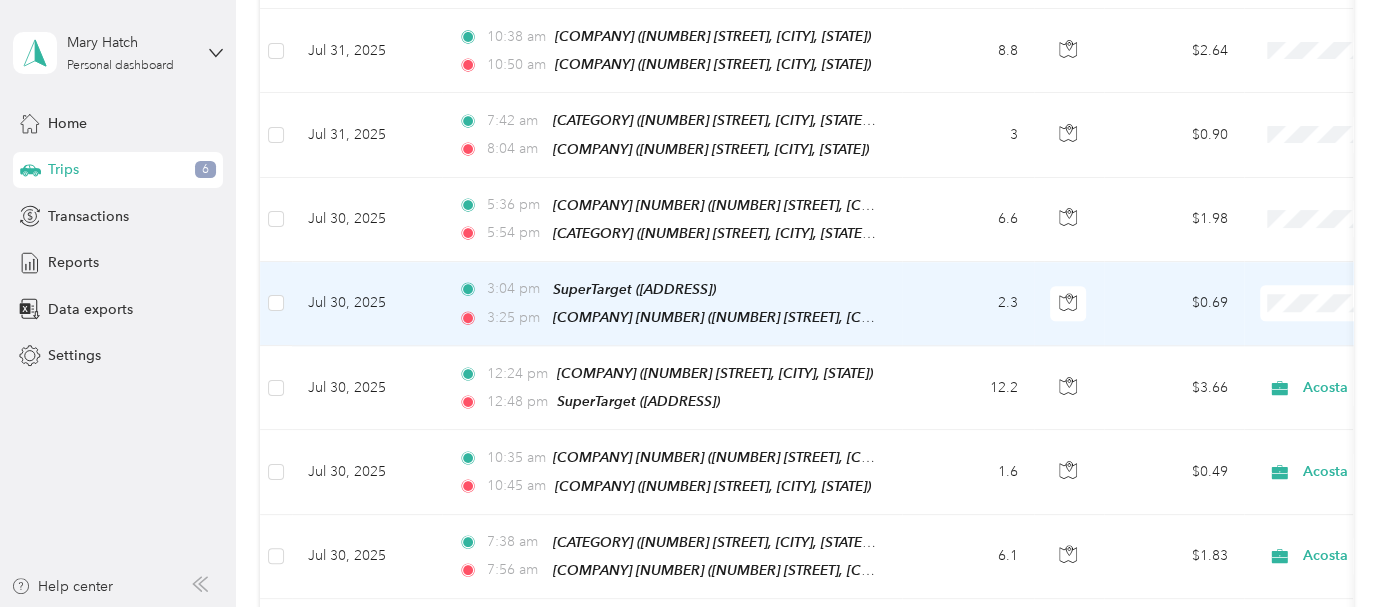 click on "Acosta" at bounding box center (1280, 309) 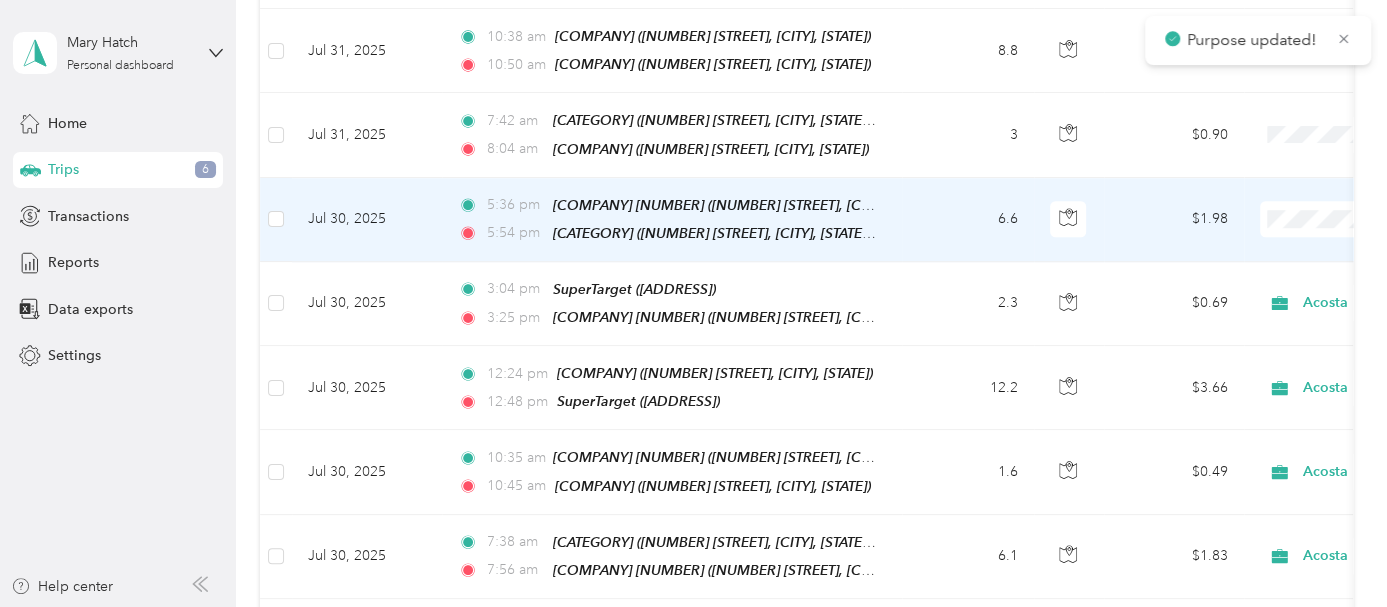 click on "Acosta" at bounding box center (1280, 227) 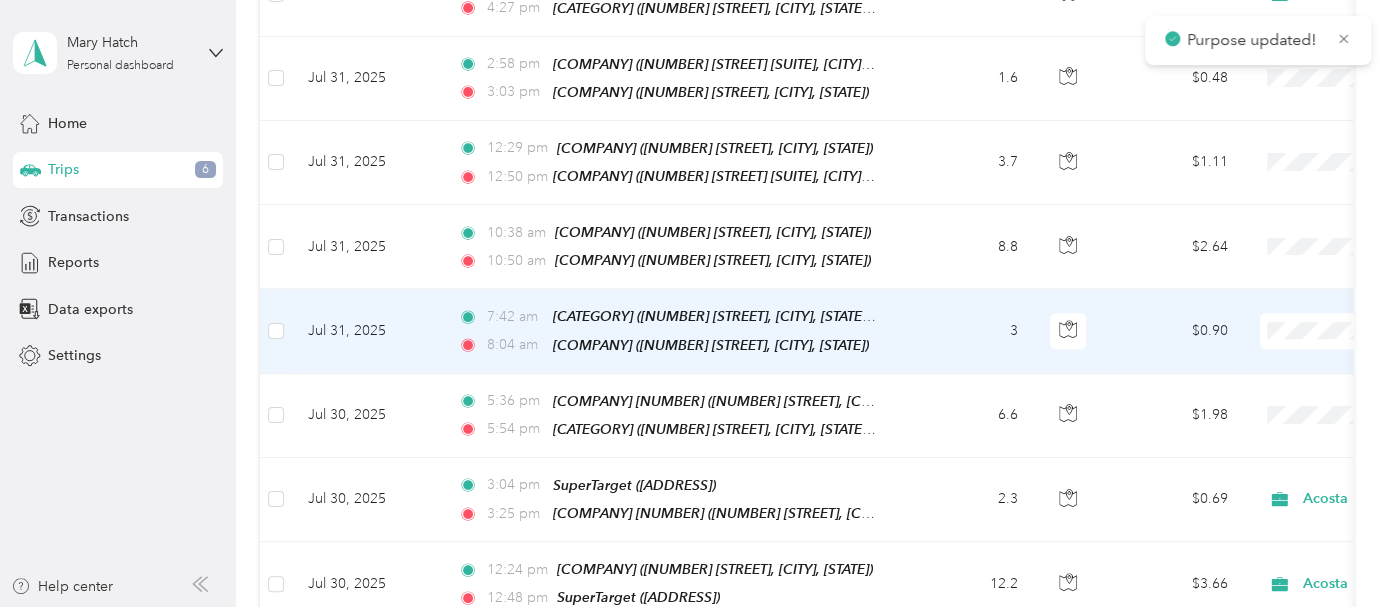 scroll, scrollTop: 777, scrollLeft: 0, axis: vertical 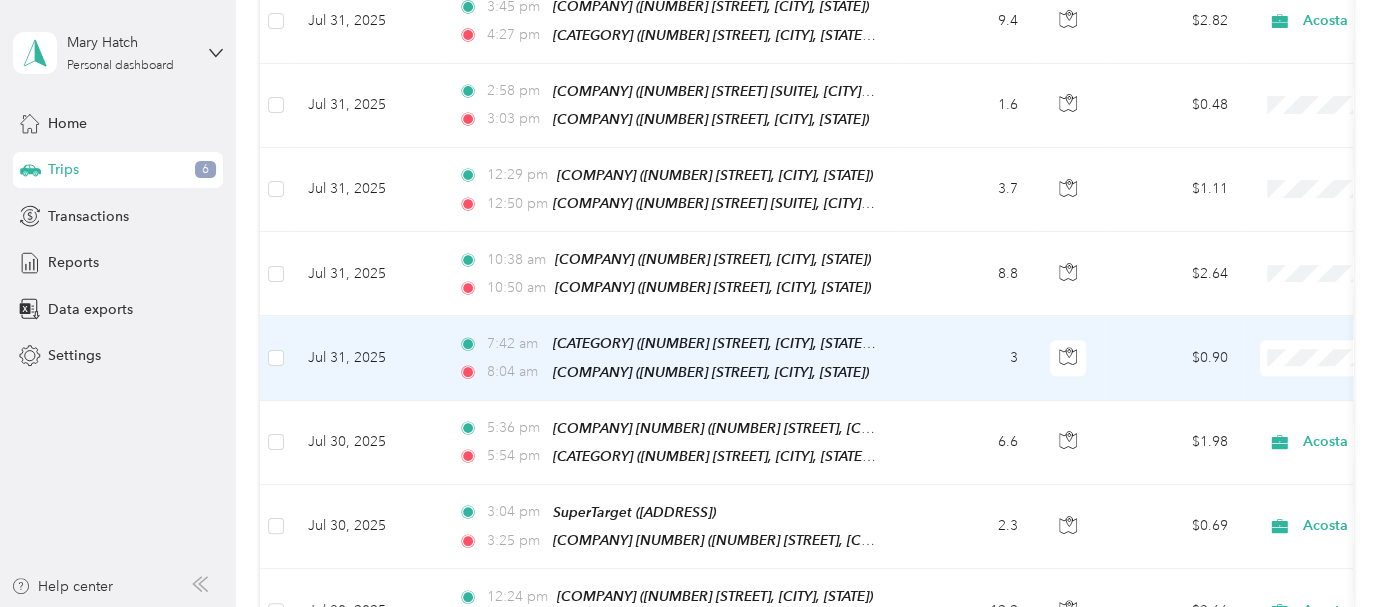 click on "Acosta" at bounding box center (1280, 372) 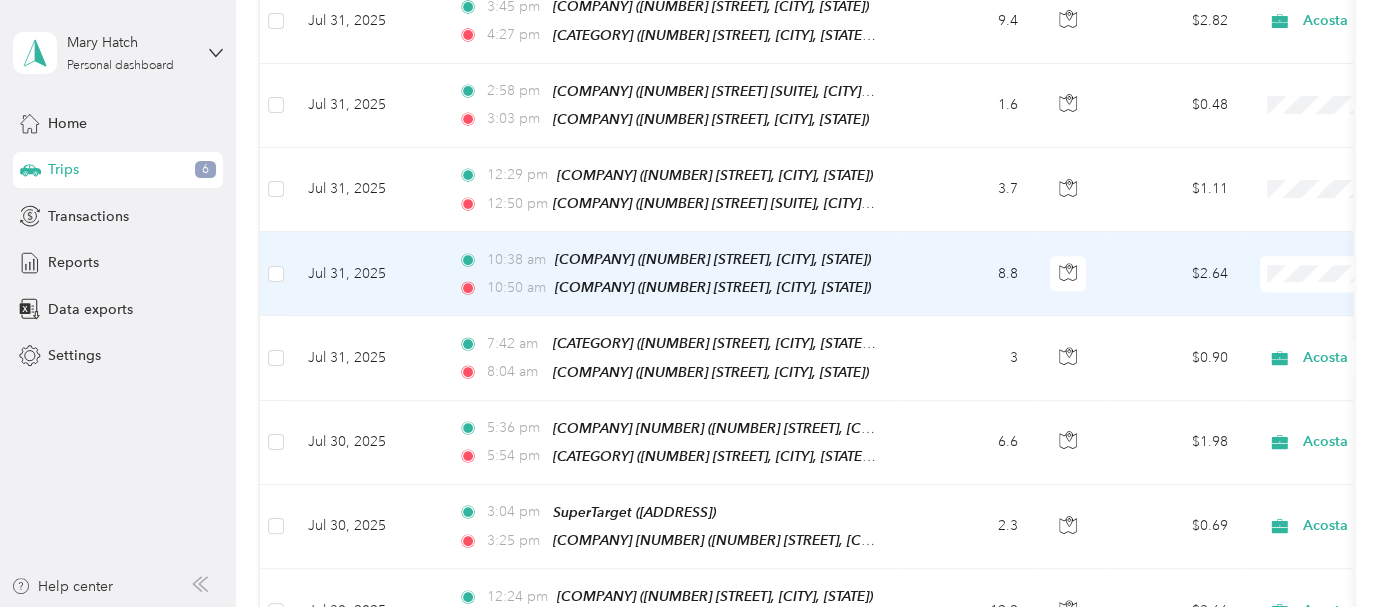 click on "Acosta" at bounding box center (1280, 290) 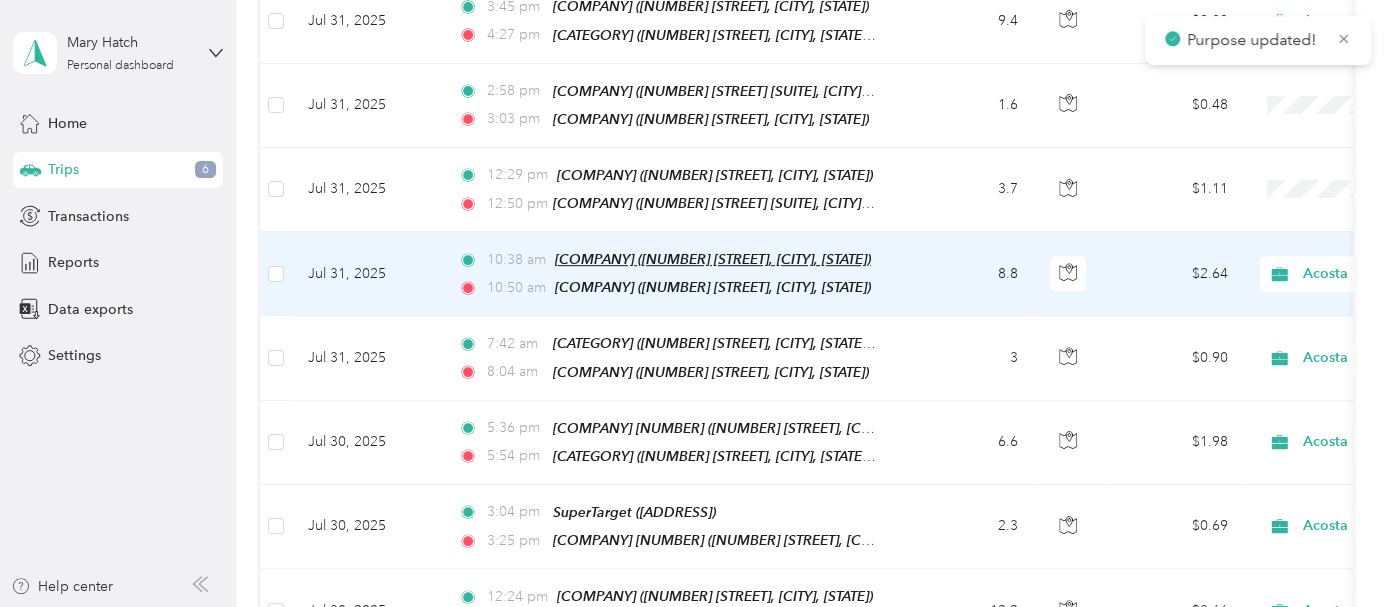 scroll, scrollTop: 666, scrollLeft: 0, axis: vertical 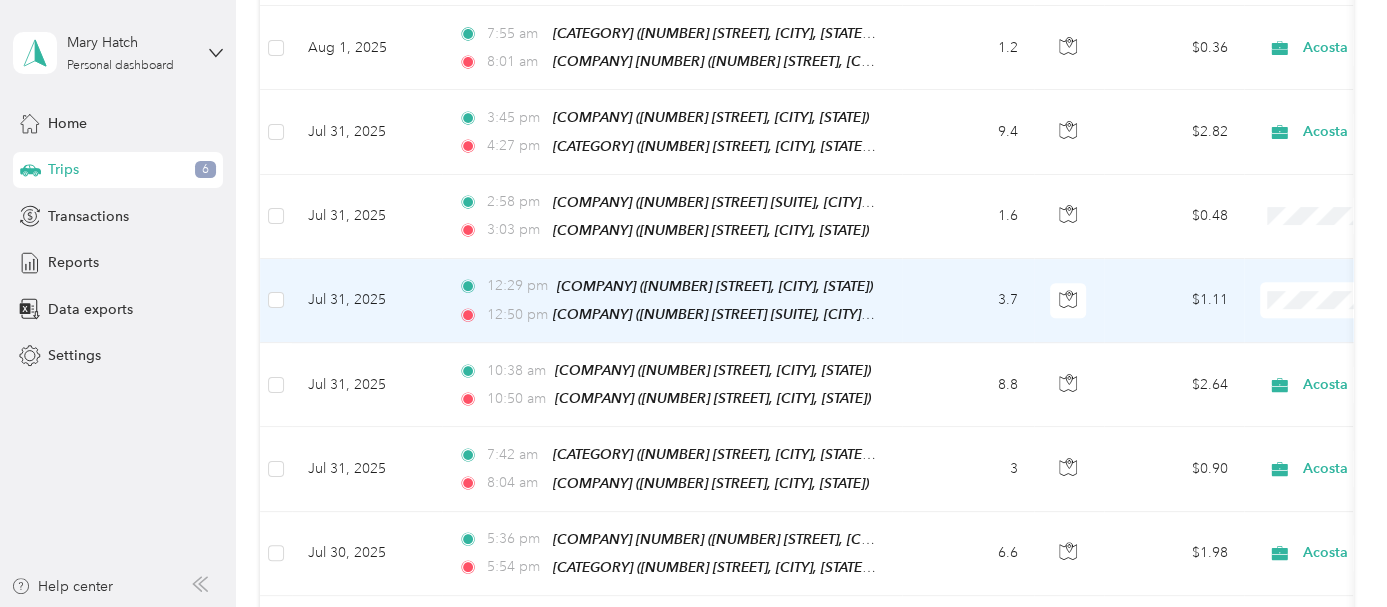 click on "Acosta" at bounding box center (1280, 319) 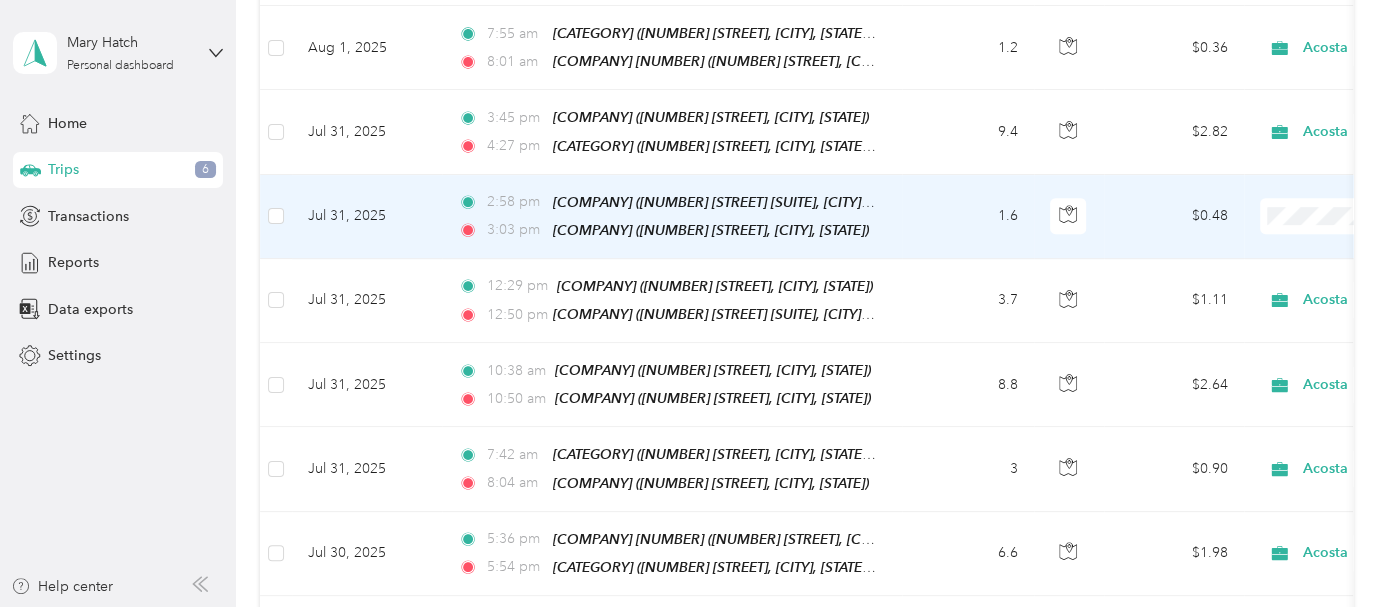click on "Acosta" at bounding box center [1280, 236] 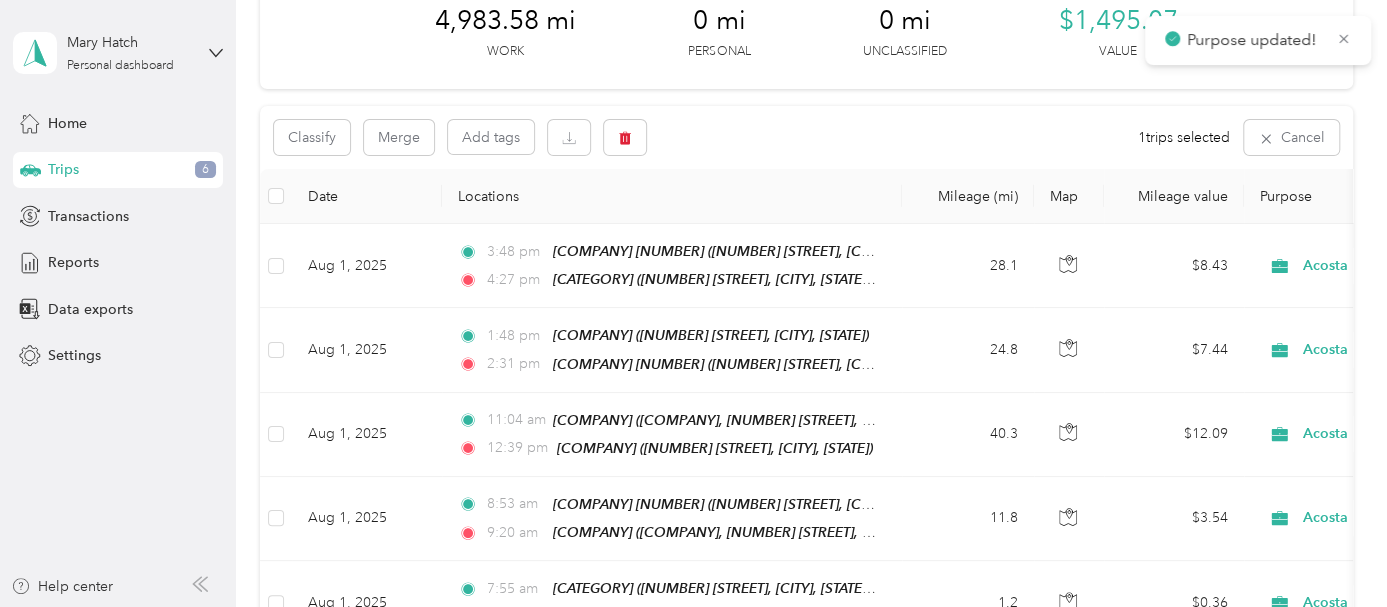 scroll, scrollTop: 0, scrollLeft: 0, axis: both 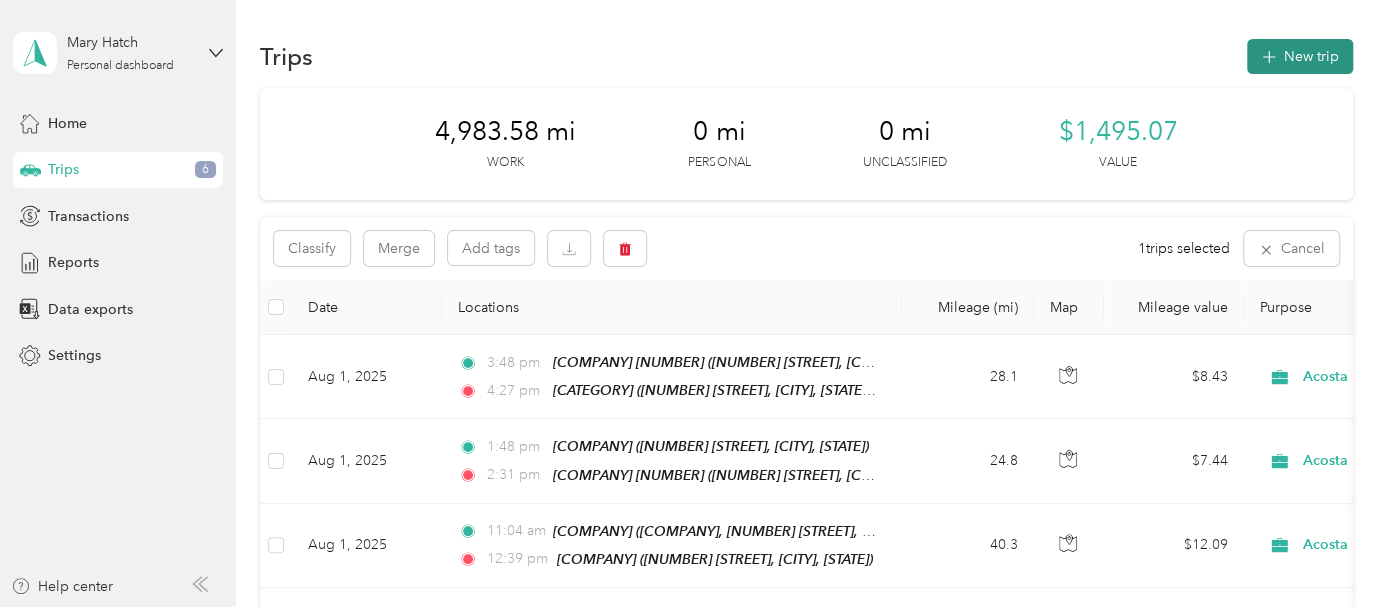 click on "New trip" at bounding box center [1300, 56] 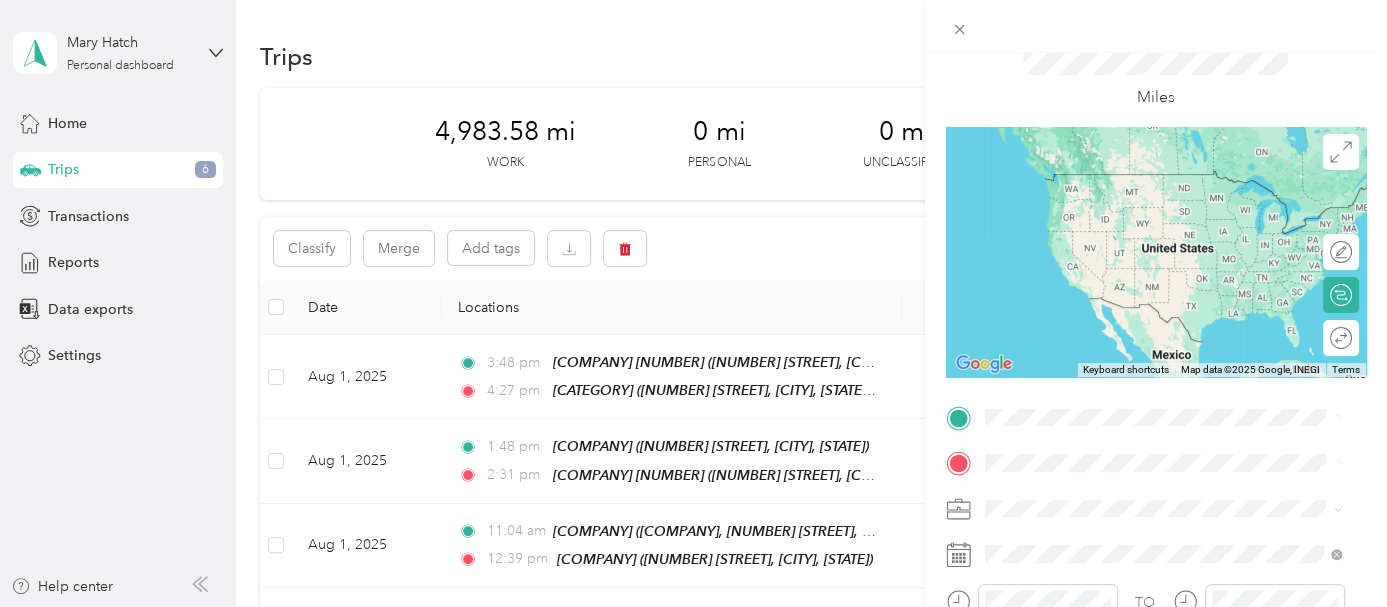 scroll, scrollTop: 111, scrollLeft: 0, axis: vertical 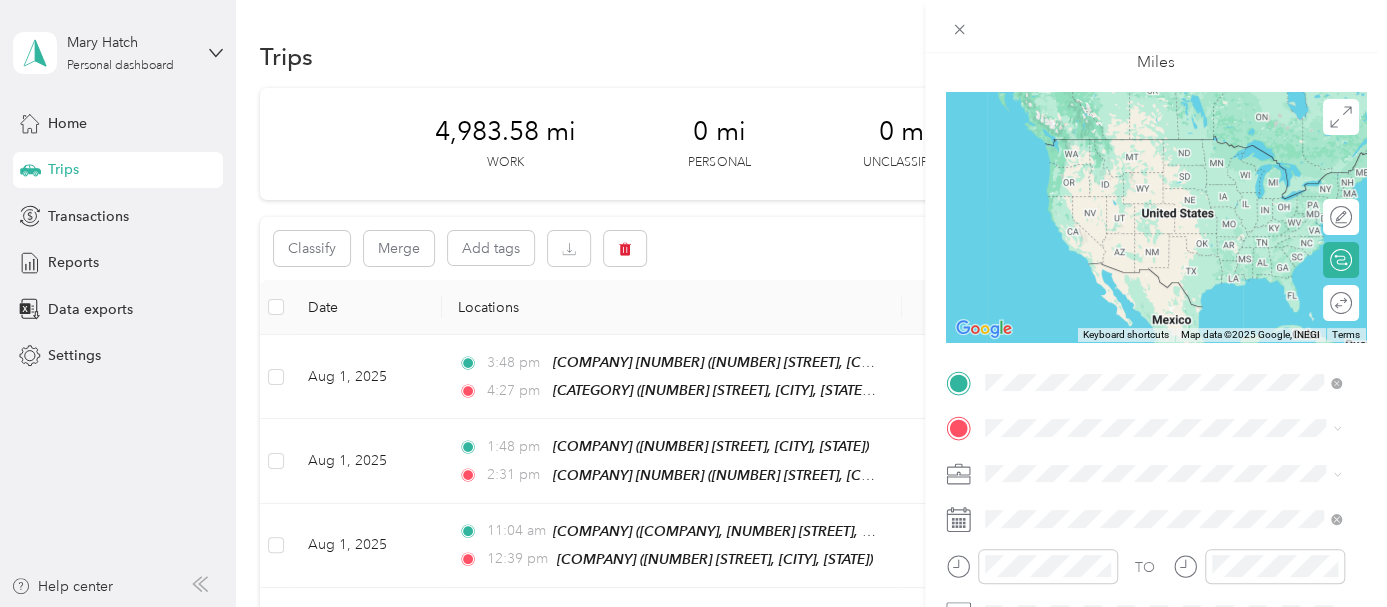 click on "[NUMBER] [STREET], [POSTAL_CODE], [CITY], [STATE], [COUNTRY]" at bounding box center [1168, 179] 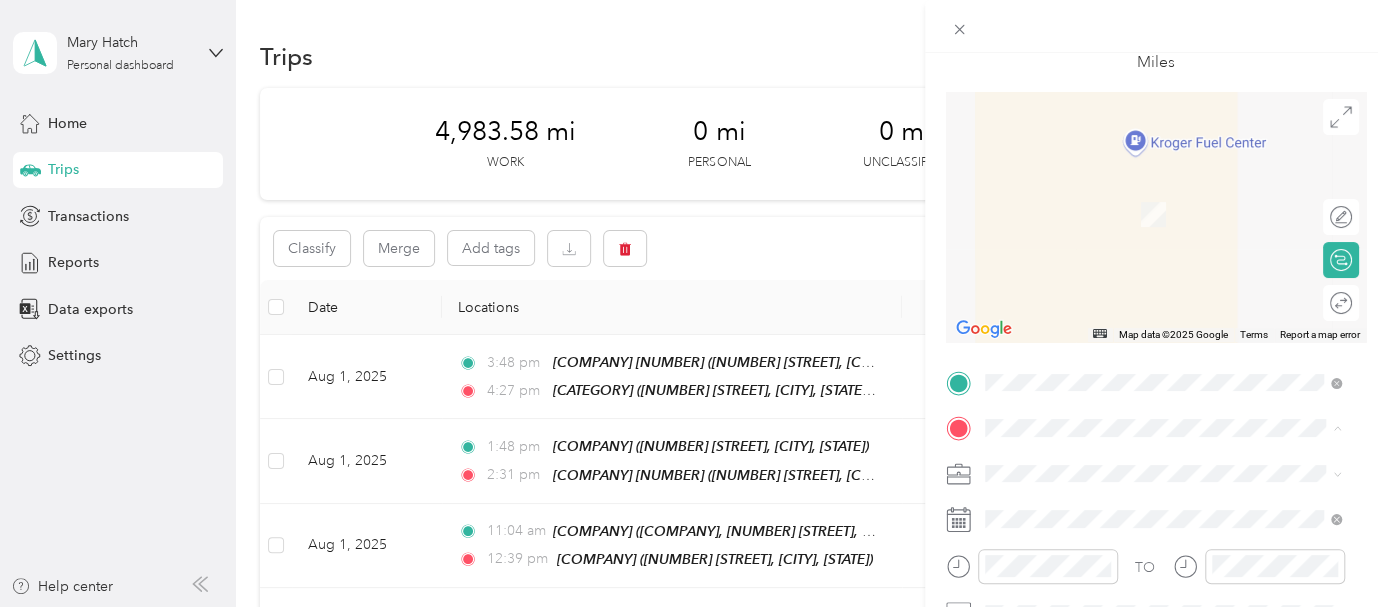 click on "[CATEGORY] [NUMBER] [STREET], [CITY], [STATE], [COUNTRY], [POSTAL_CODE], [COUNTY], [STATE]" at bounding box center (1178, 224) 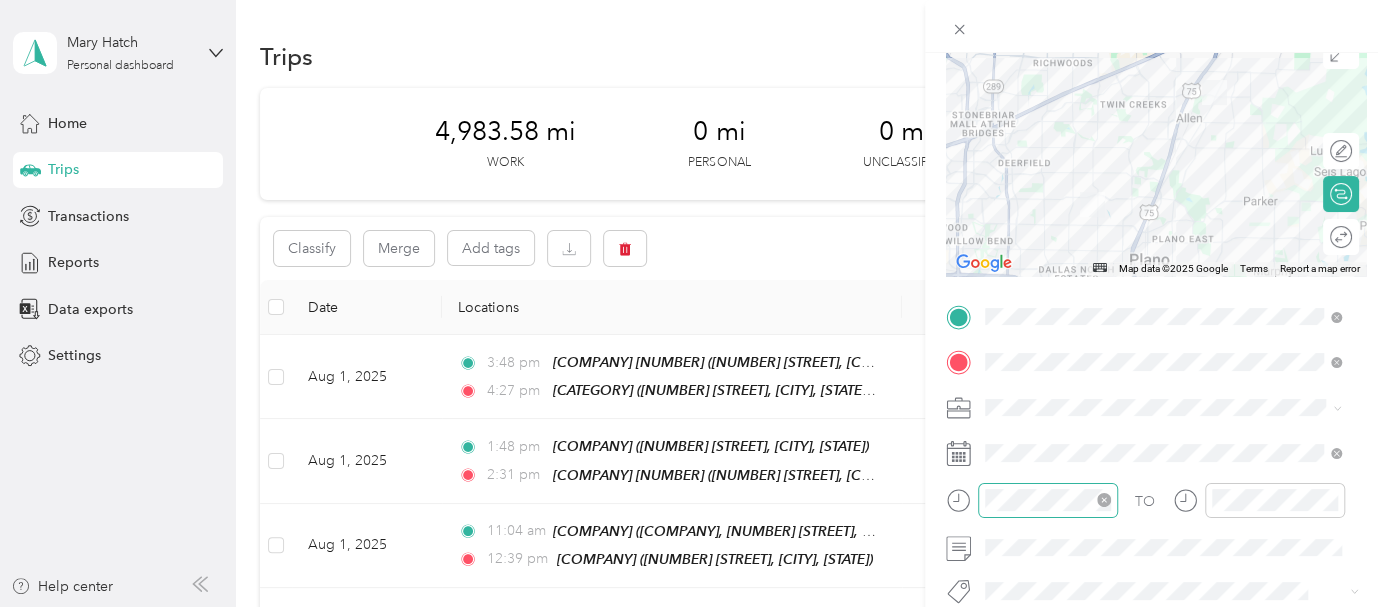 scroll, scrollTop: 222, scrollLeft: 0, axis: vertical 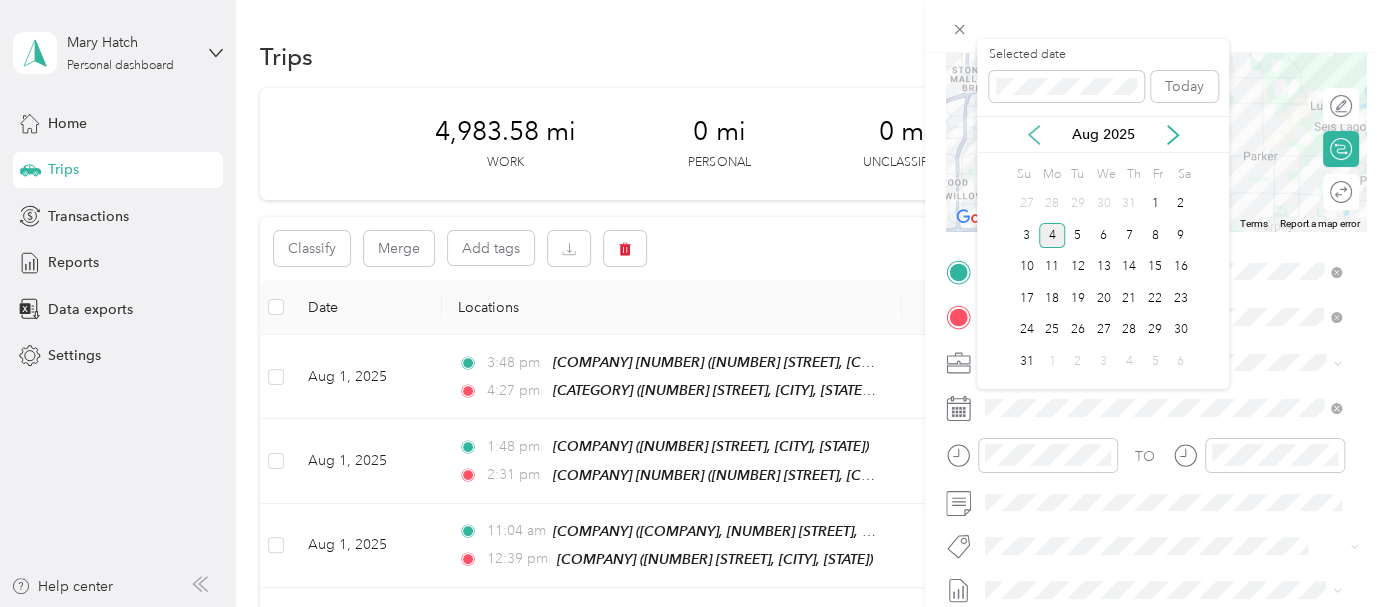 click 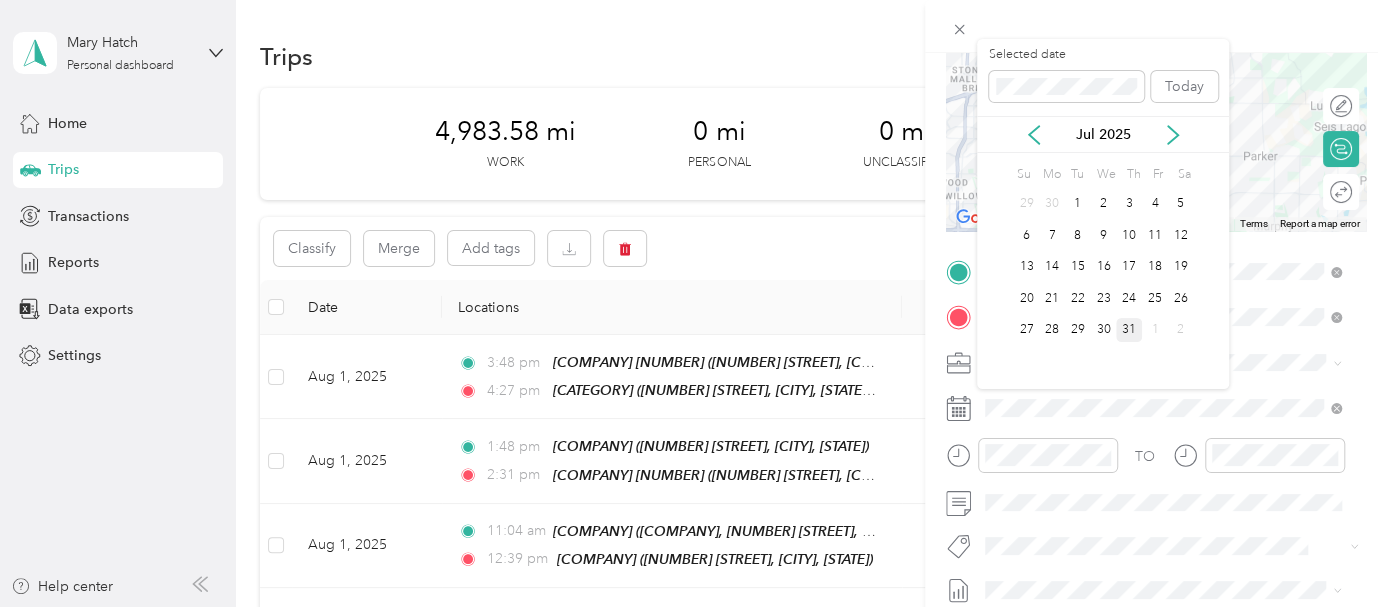 click on "31" at bounding box center (1129, 330) 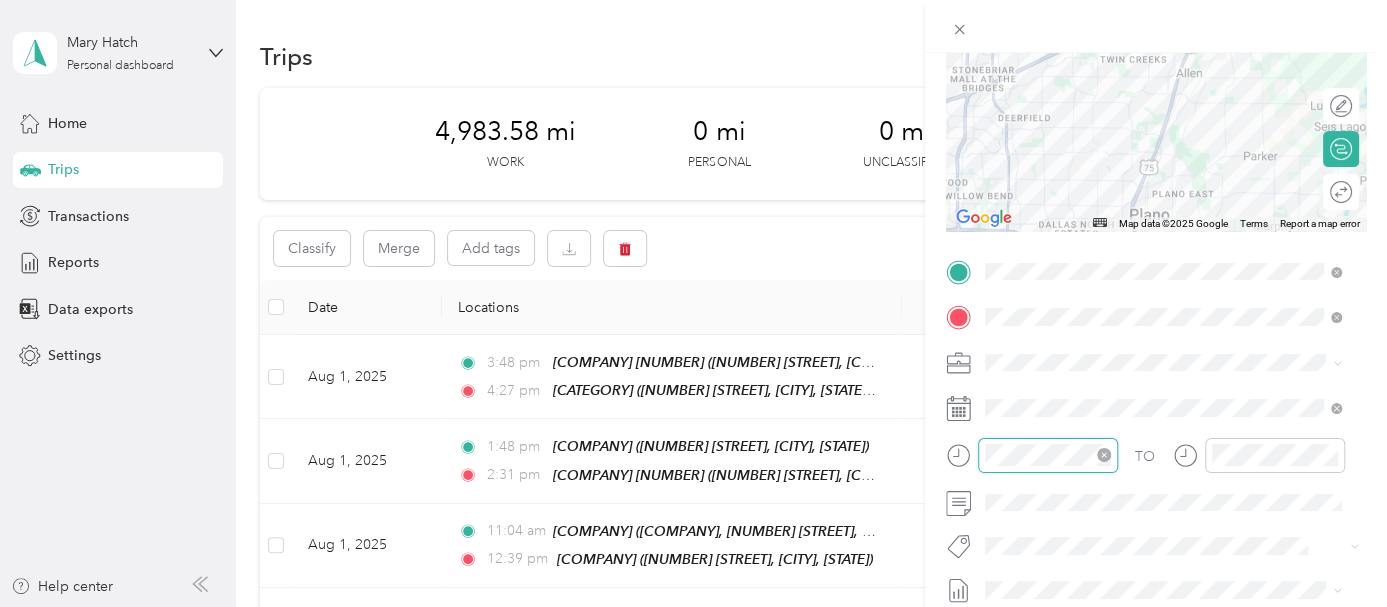 scroll, scrollTop: 120, scrollLeft: 0, axis: vertical 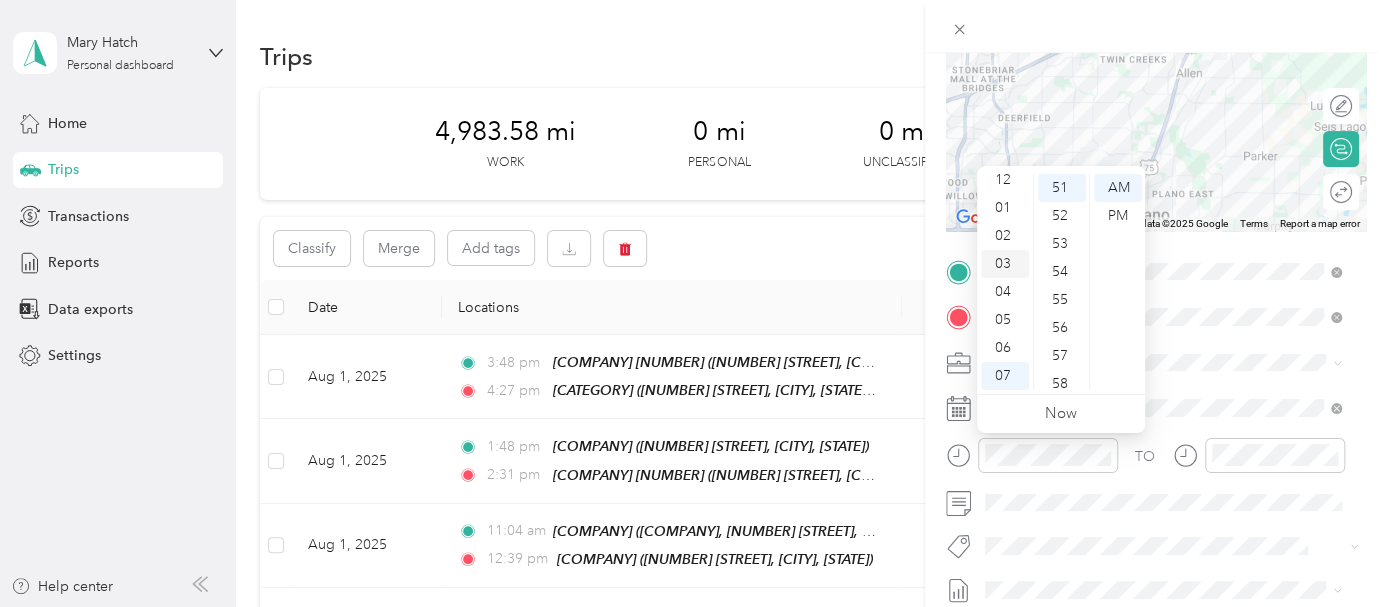 click on "03" at bounding box center [1005, 264] 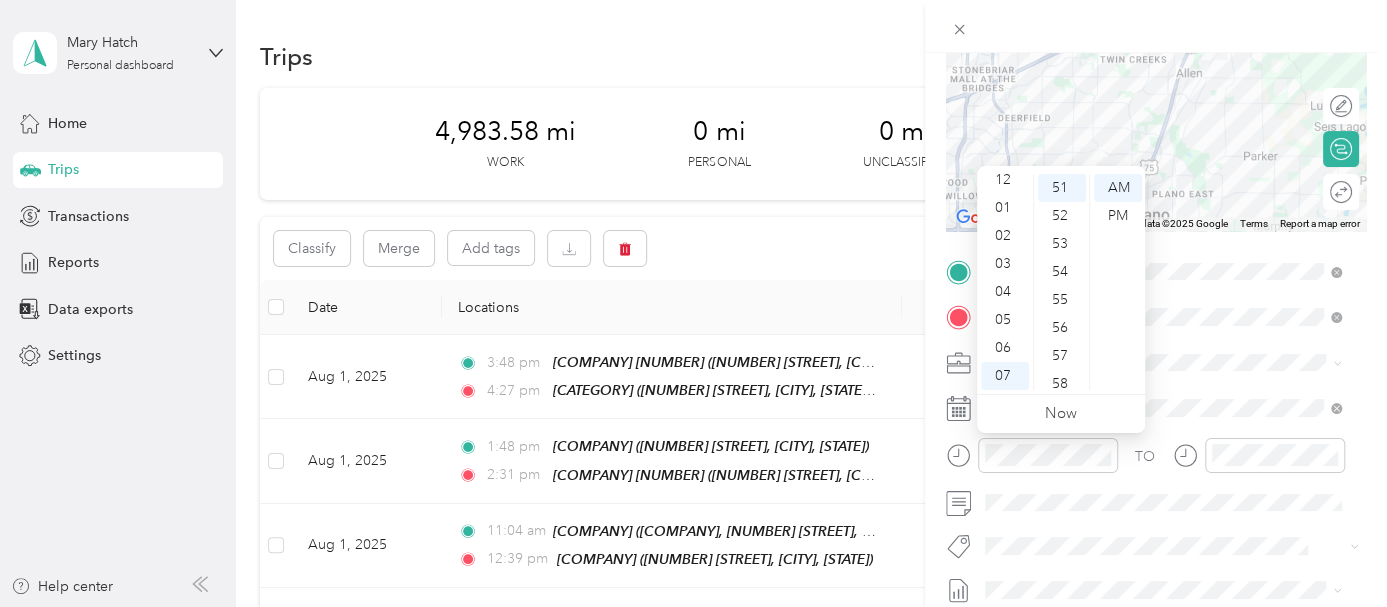 scroll, scrollTop: 83, scrollLeft: 0, axis: vertical 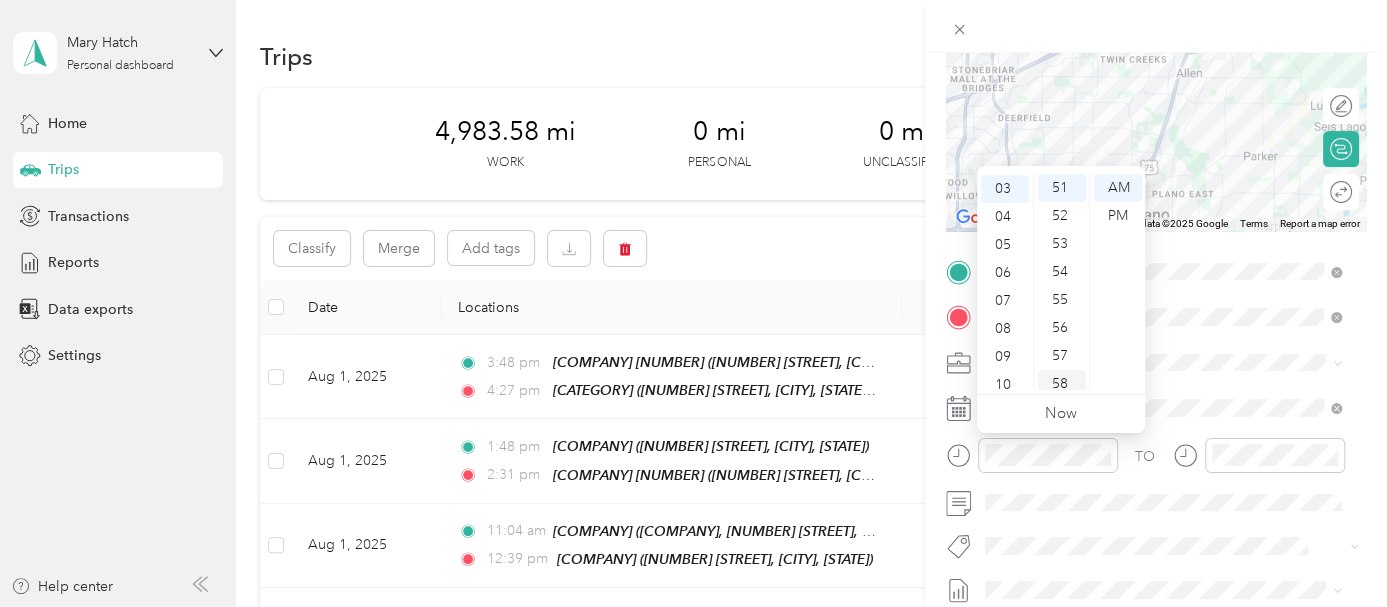click on "58" at bounding box center [1062, 384] 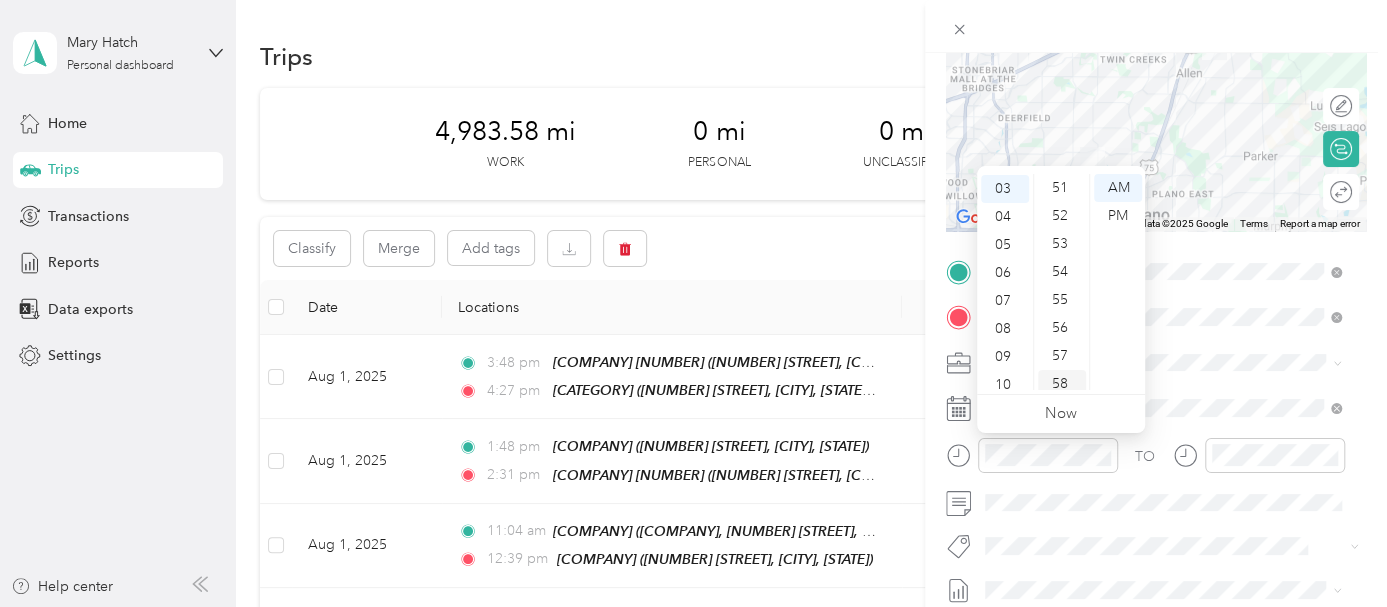 scroll, scrollTop: 1463, scrollLeft: 0, axis: vertical 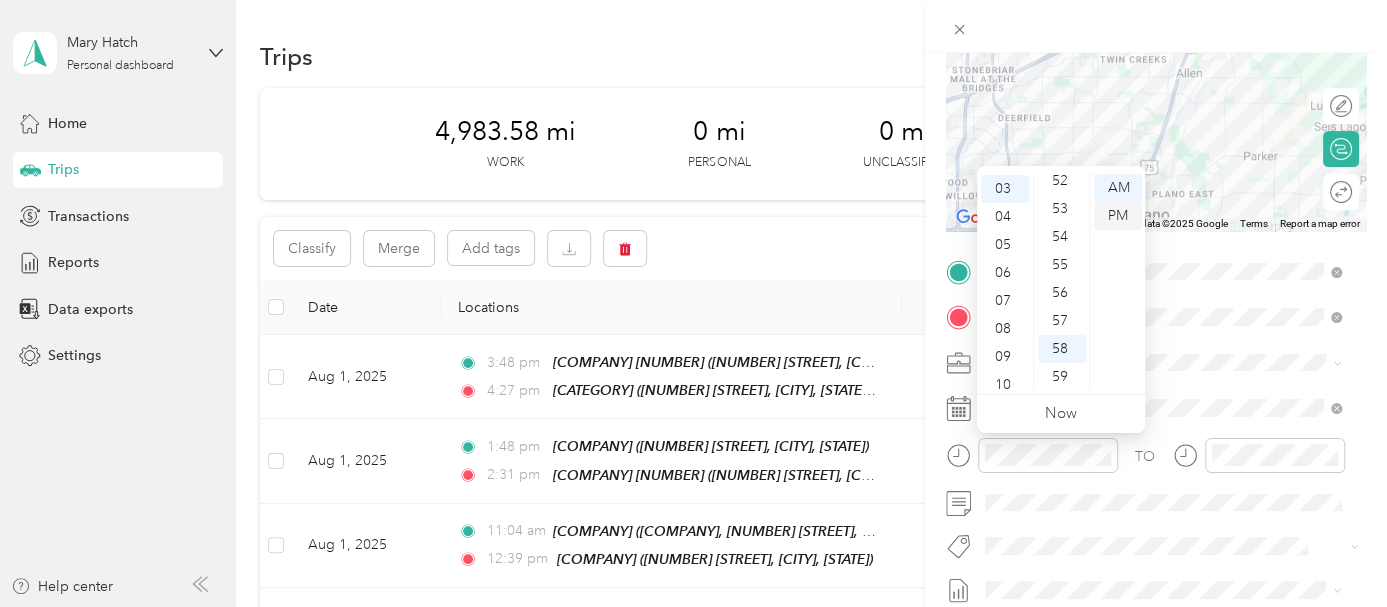 click on "PM" at bounding box center [1118, 216] 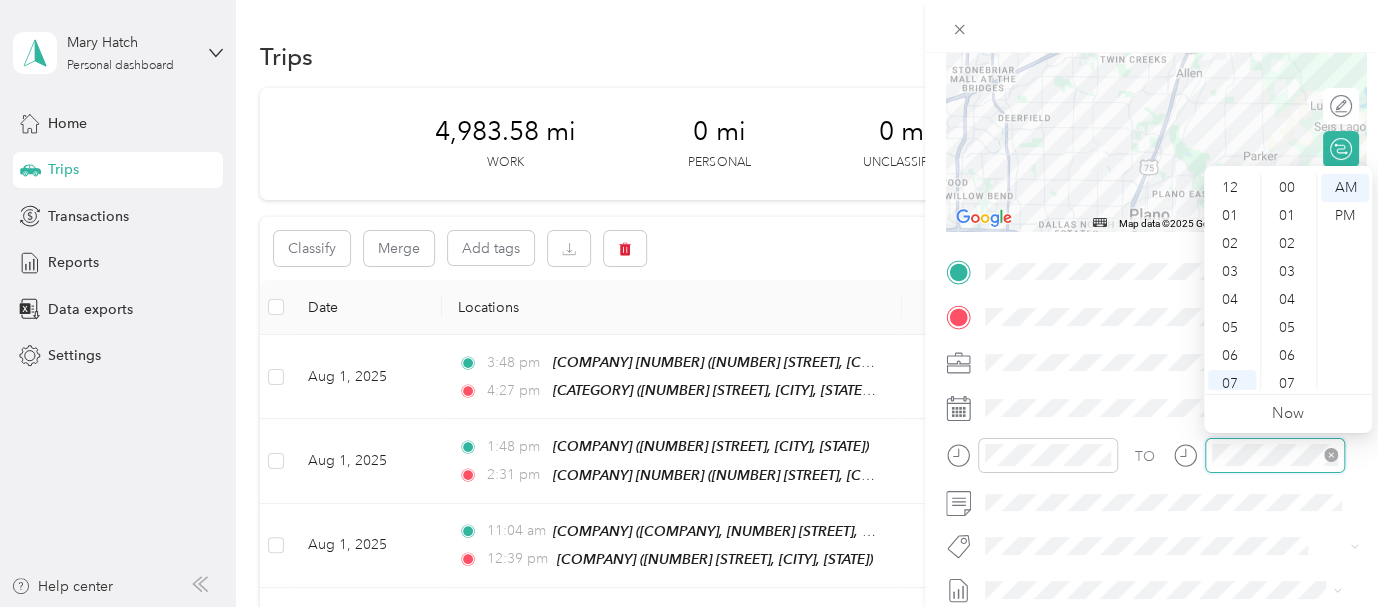 scroll, scrollTop: 1428, scrollLeft: 0, axis: vertical 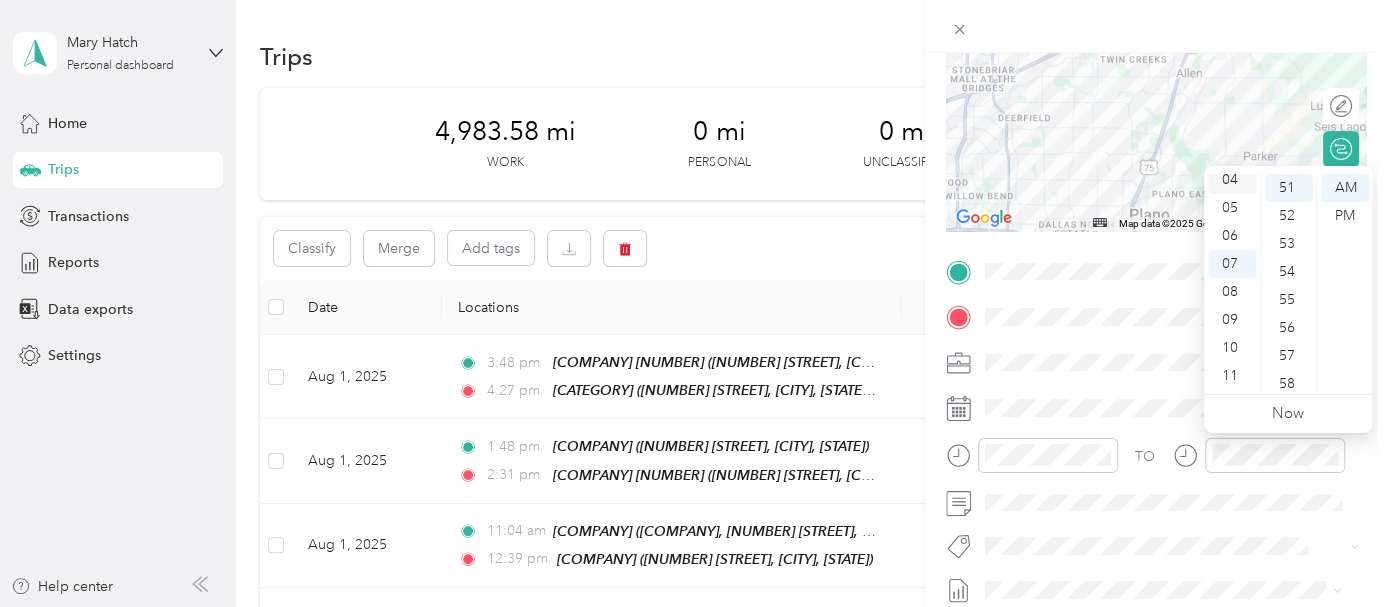 click on "04" at bounding box center [1232, 180] 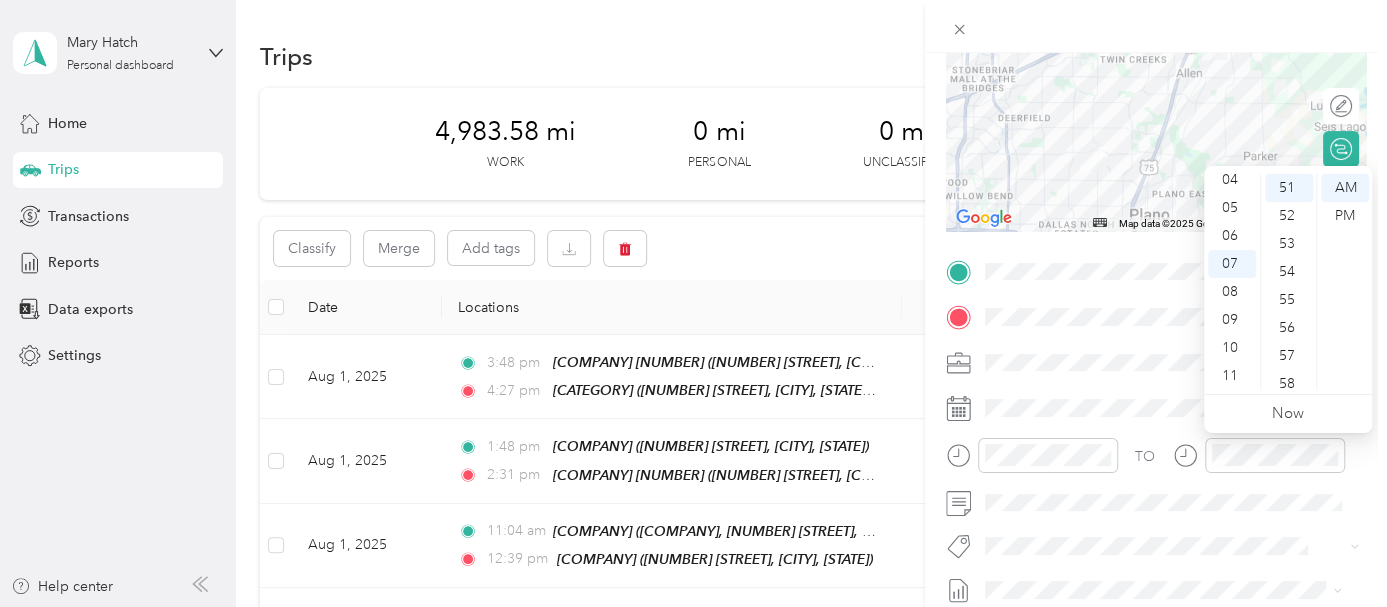 scroll, scrollTop: 111, scrollLeft: 0, axis: vertical 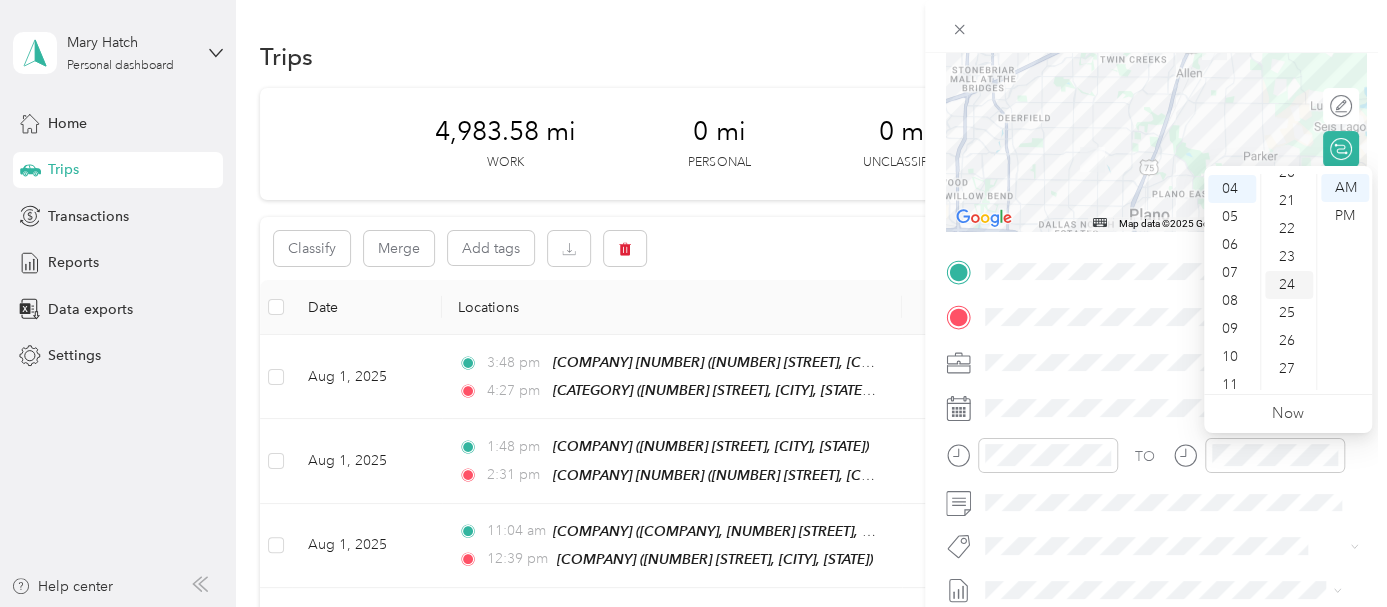 click on "24" at bounding box center [1289, 285] 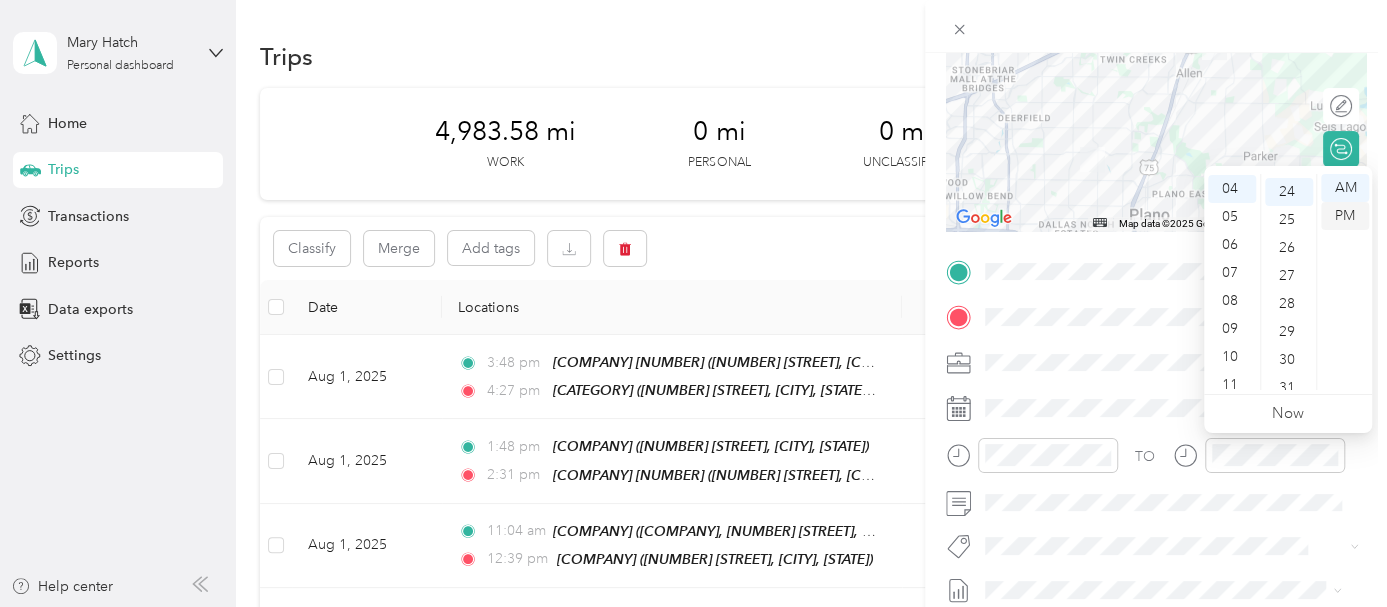 scroll, scrollTop: 671, scrollLeft: 0, axis: vertical 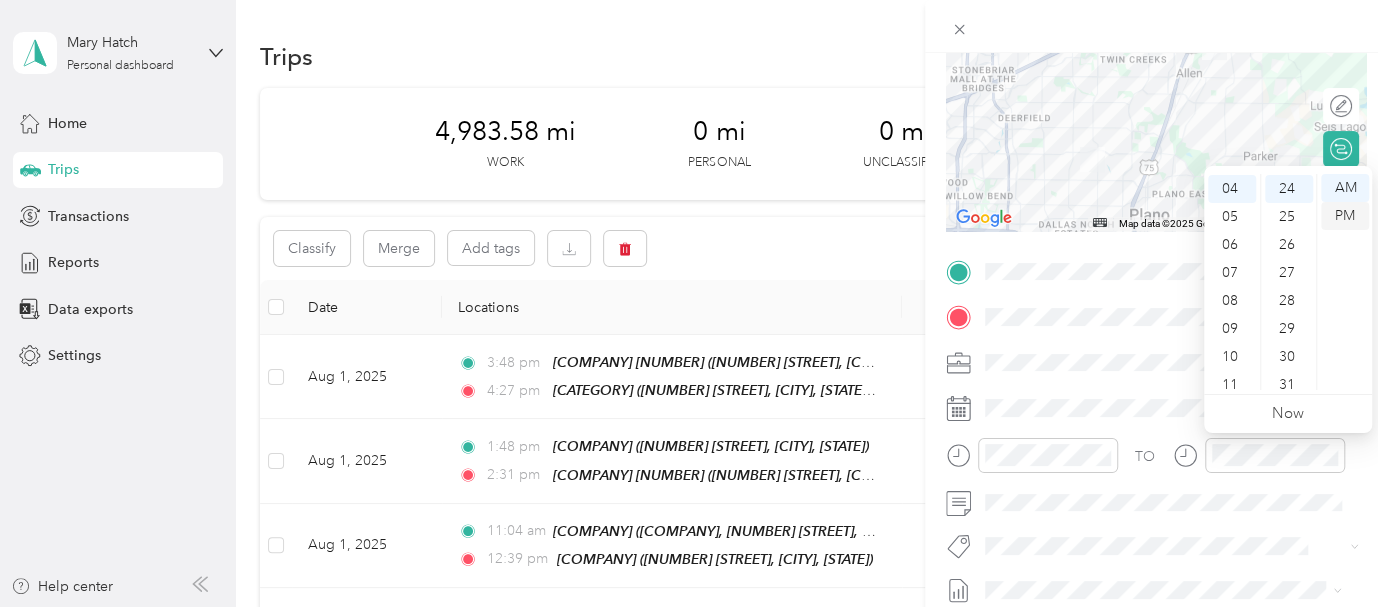 click on "PM" at bounding box center [1345, 216] 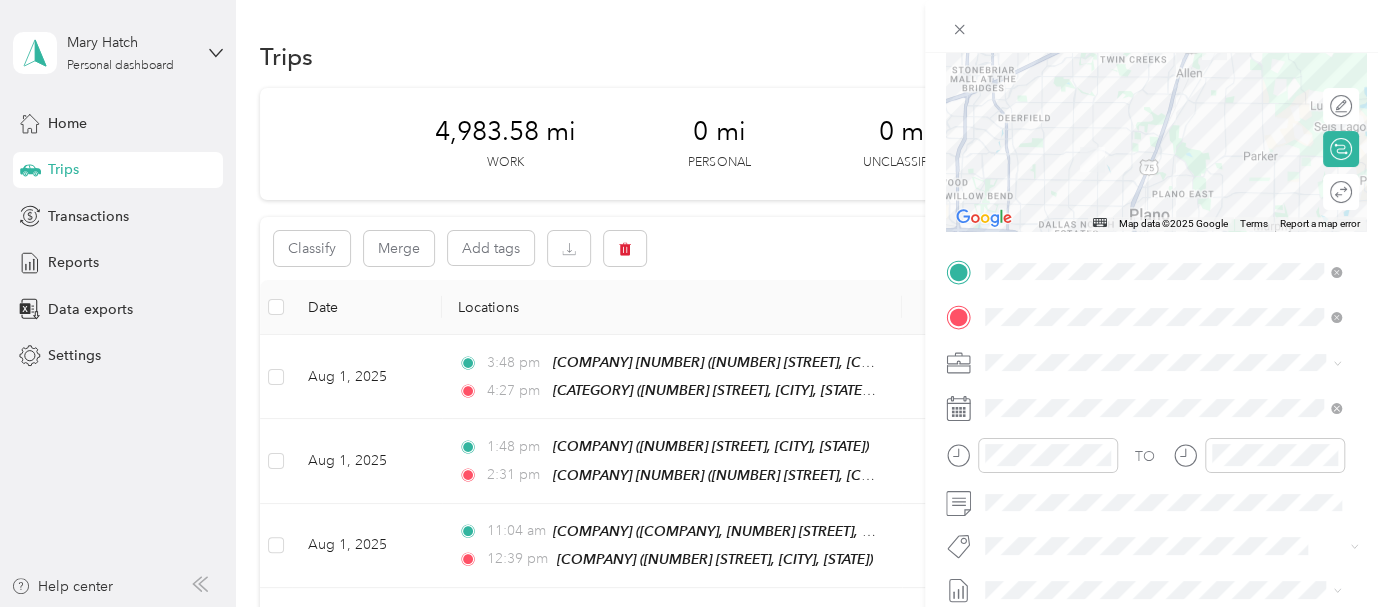 click on "New Trip Save This trip cannot be edited because it is either under review, approved, or paid. Contact your Team Manager to edit it. Miles ← Move left → Move right ↑ Move up ↓ Move down + Zoom in - Zoom out Home Jump left by 75% End Jump right by 75% Page Up Jump up by 75% Page Down Jump down by 75% Map Data Map data ©2025 Google Map data ©2025 Google 5 km  Click to toggle between metric and imperial units Terms Report a map error Edit route Calculate route Round trip TO Add photo" at bounding box center [1156, 292] 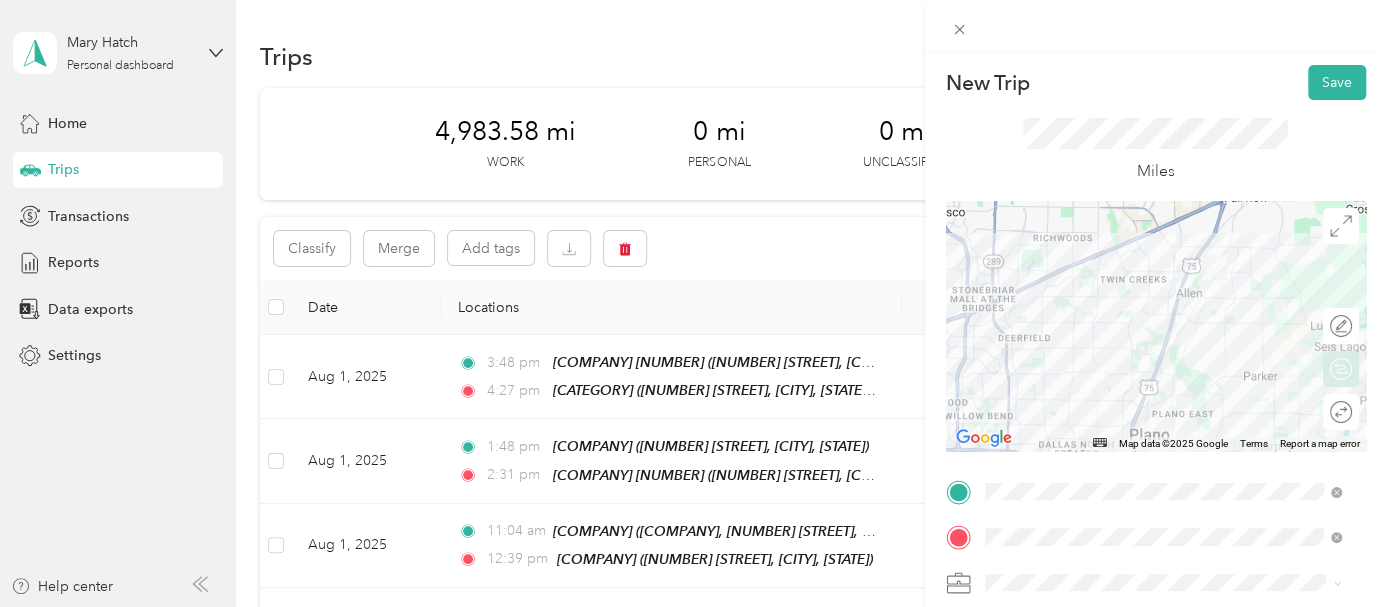 scroll, scrollTop: 0, scrollLeft: 0, axis: both 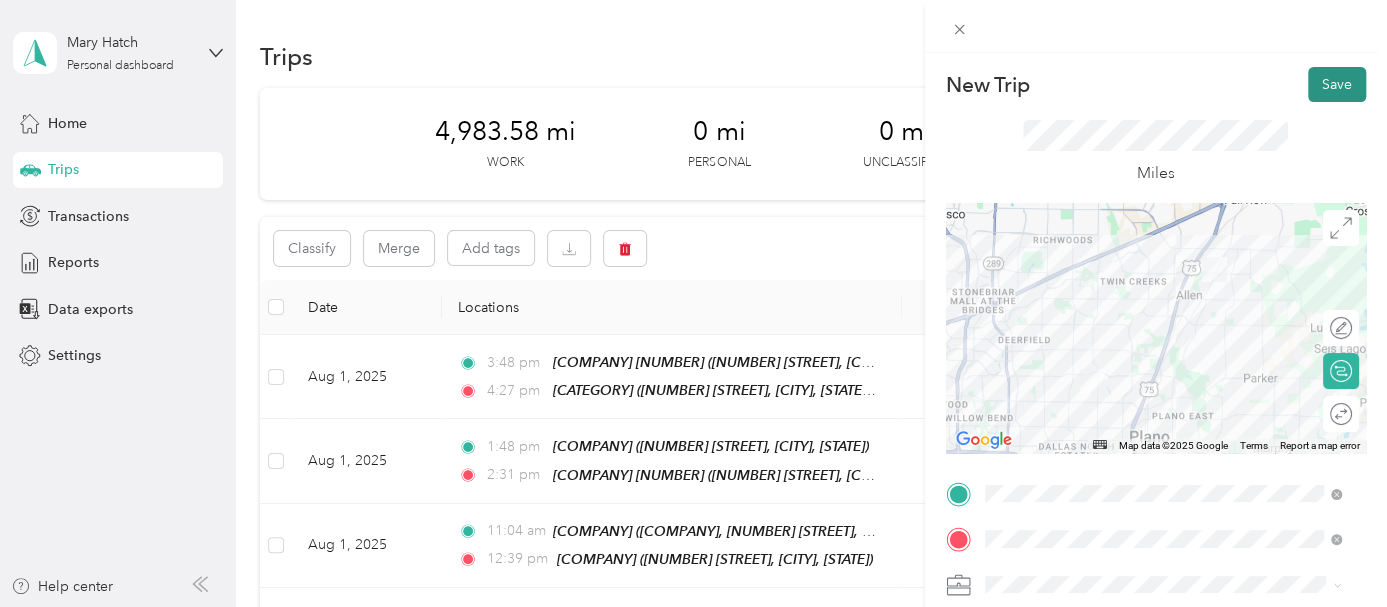 click on "Save" at bounding box center (1337, 84) 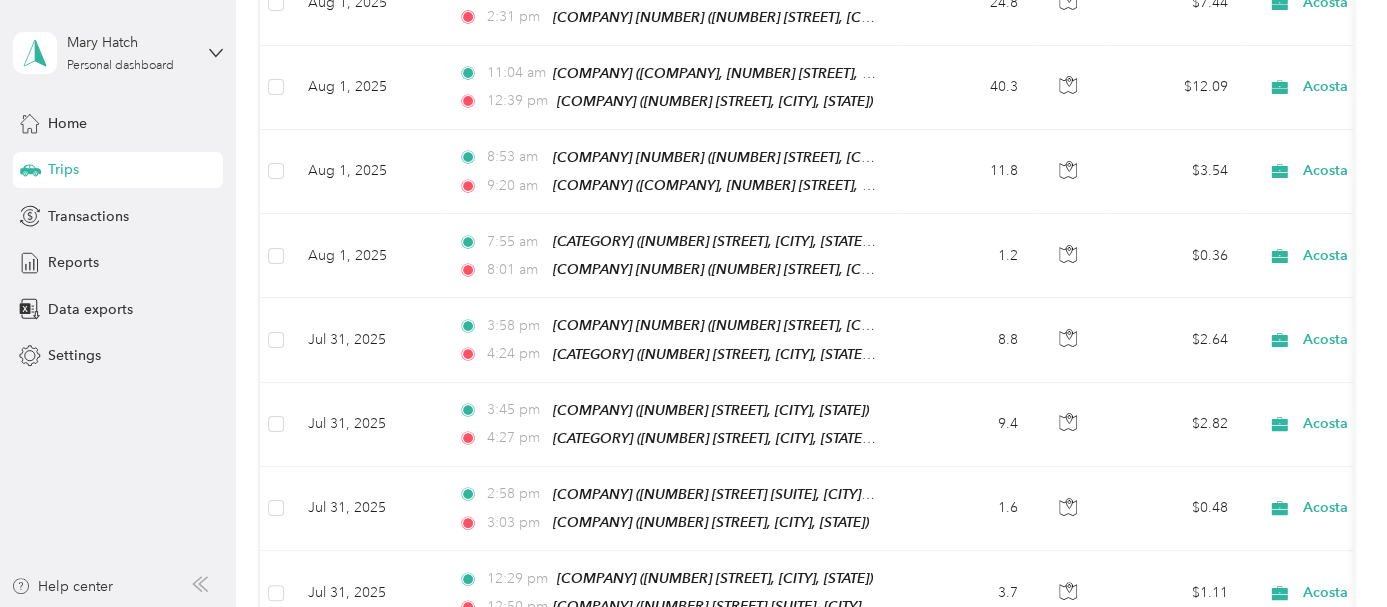 scroll, scrollTop: 444, scrollLeft: 0, axis: vertical 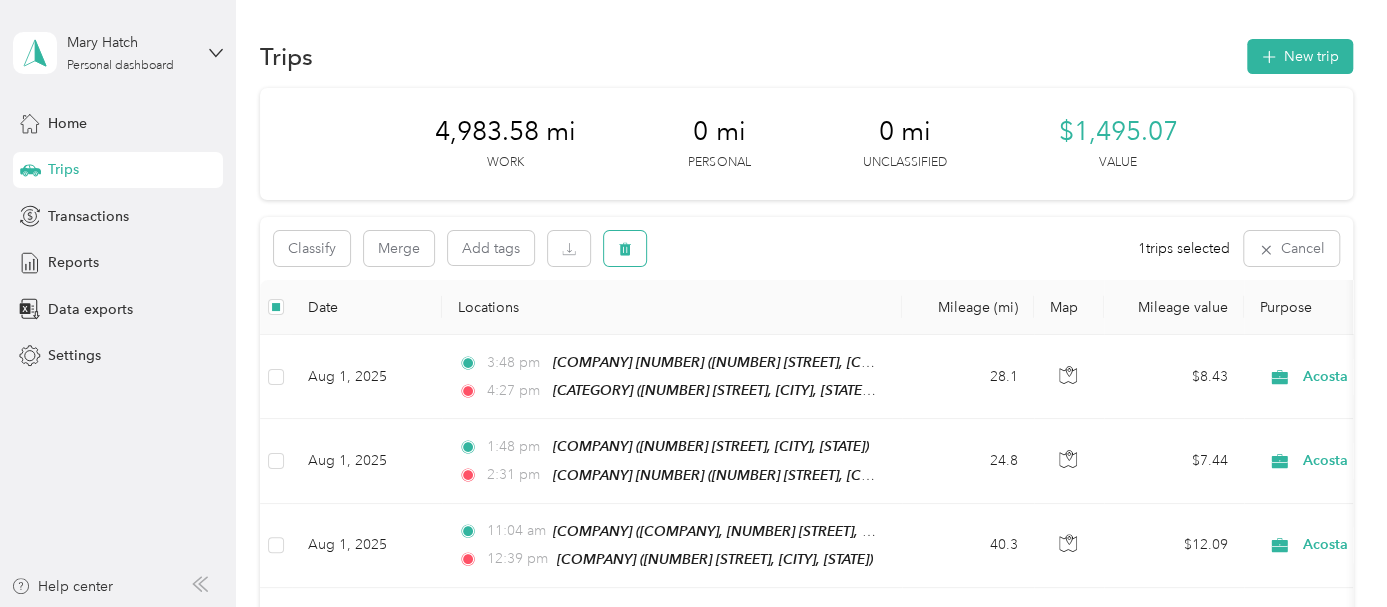 click at bounding box center (625, 248) 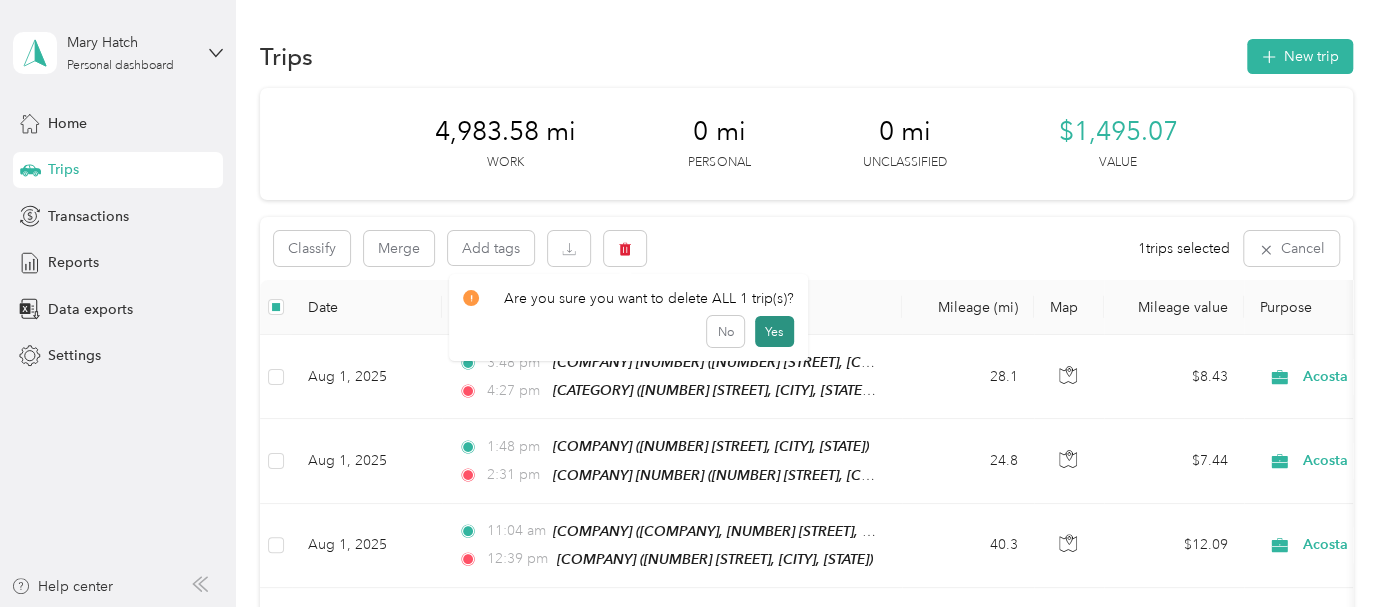 click on "Yes" at bounding box center [774, 332] 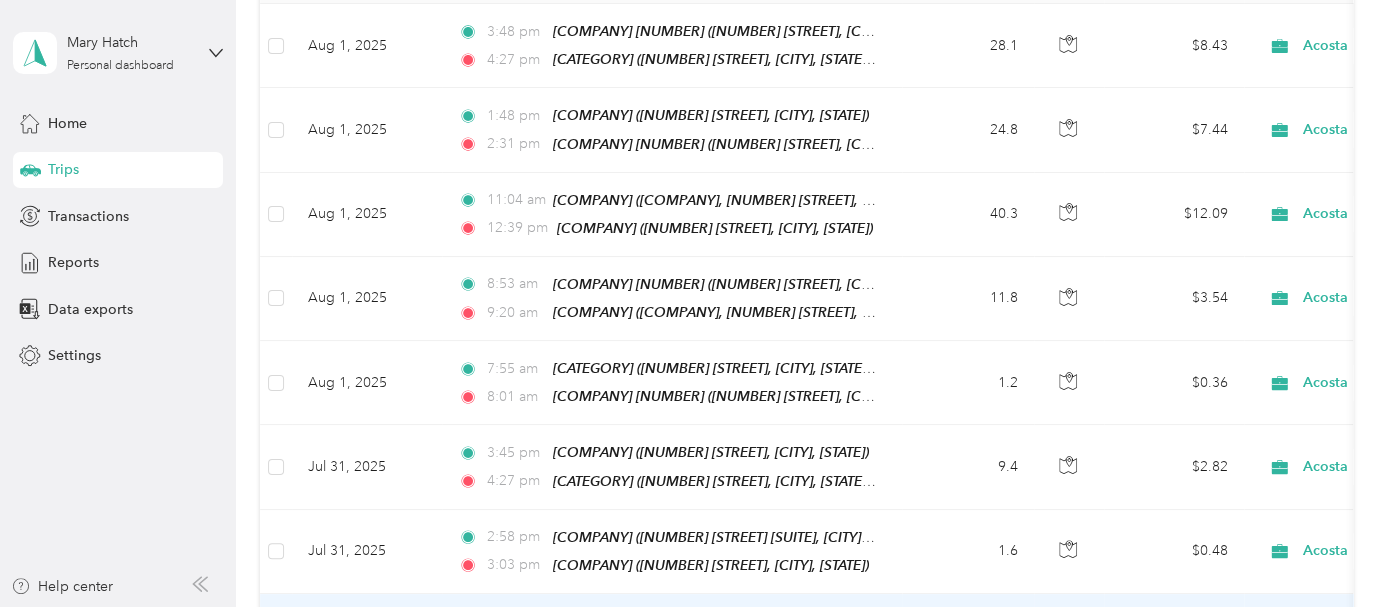 scroll, scrollTop: 0, scrollLeft: 0, axis: both 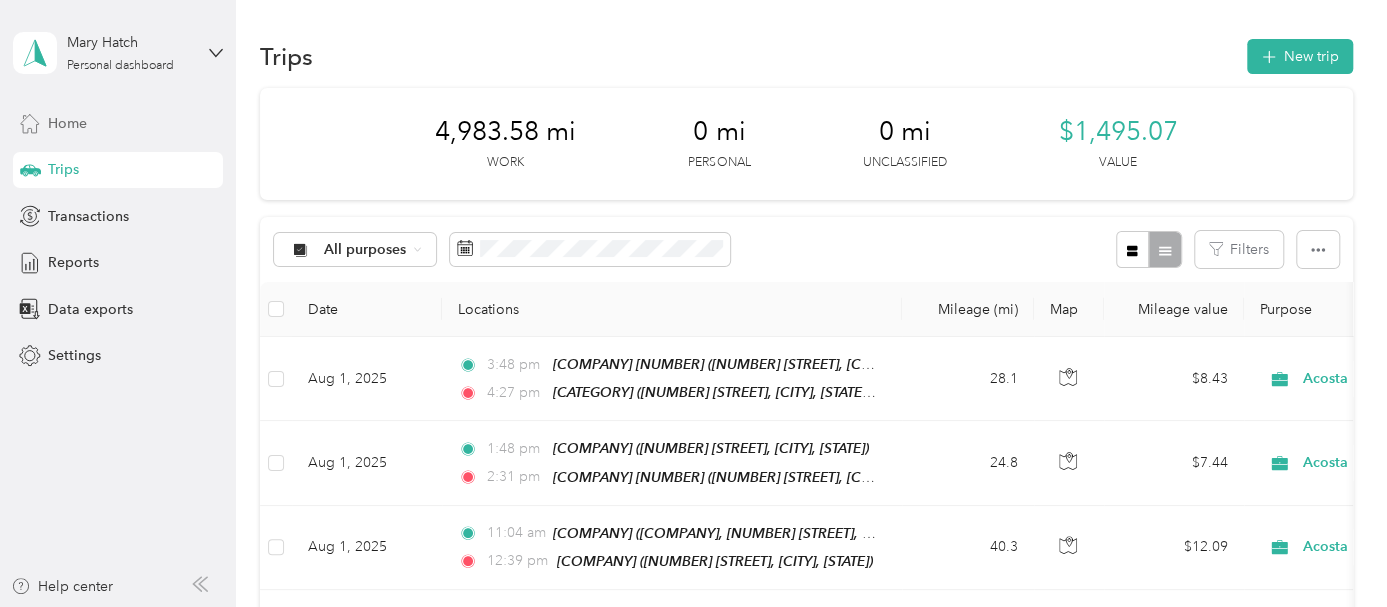 click on "Home" at bounding box center (67, 123) 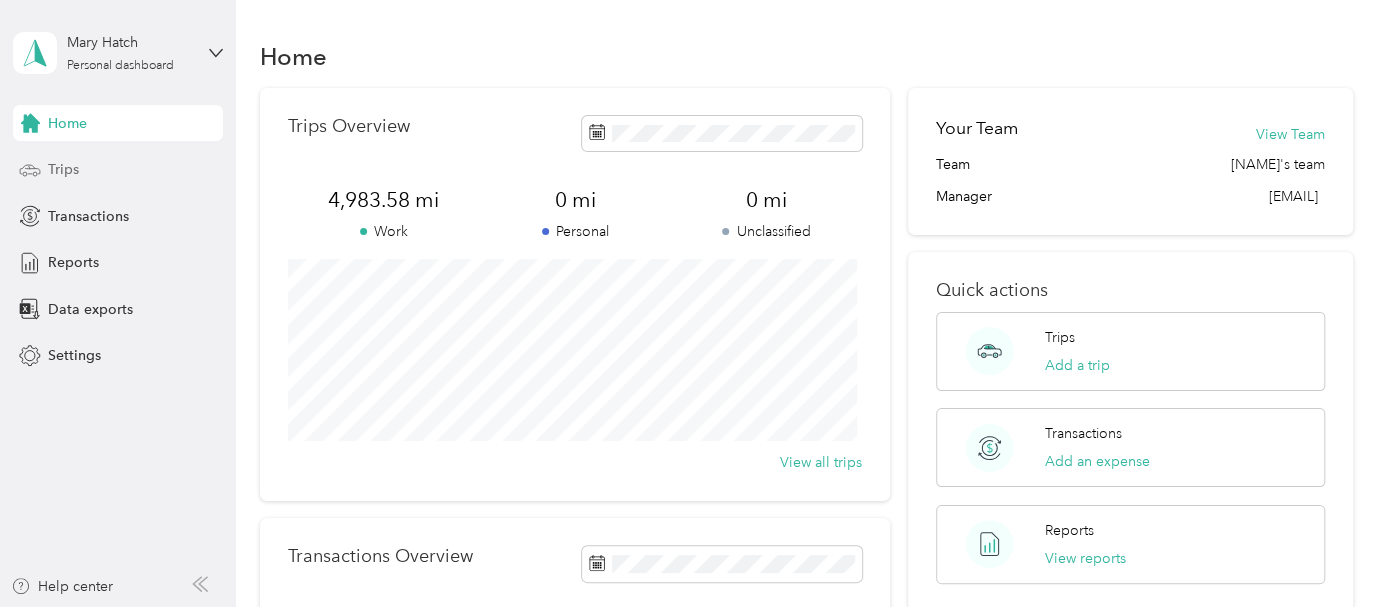 click on "Trips" at bounding box center [63, 169] 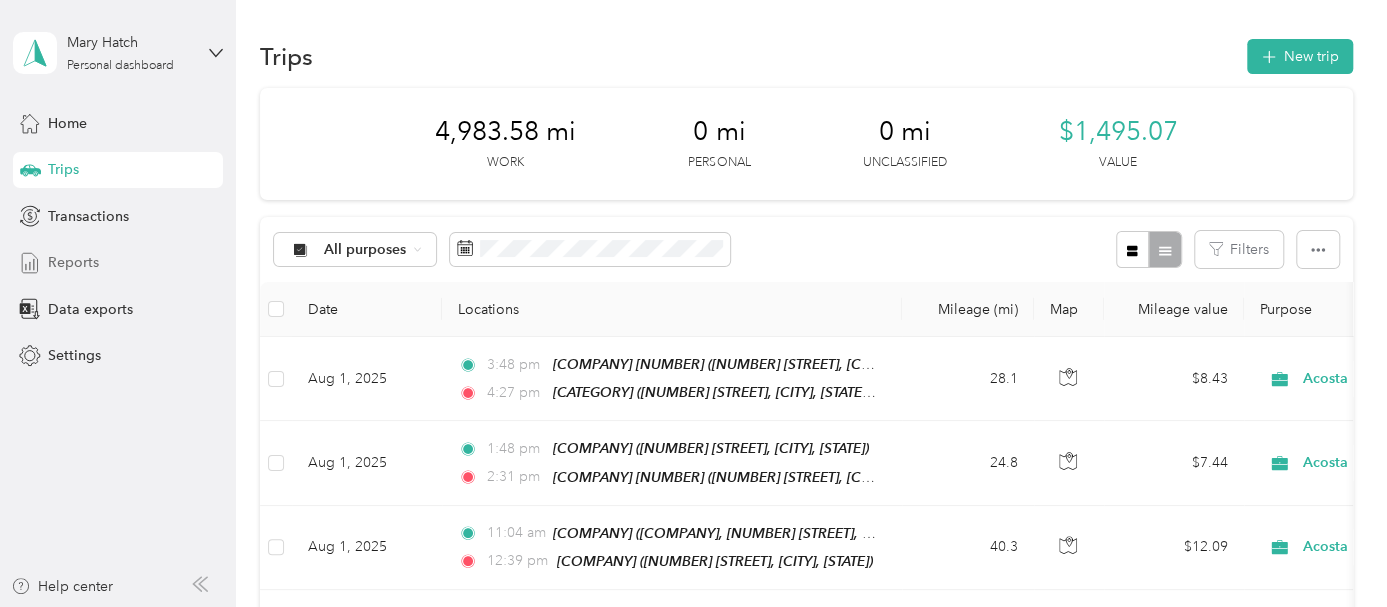 click on "Reports" at bounding box center [73, 262] 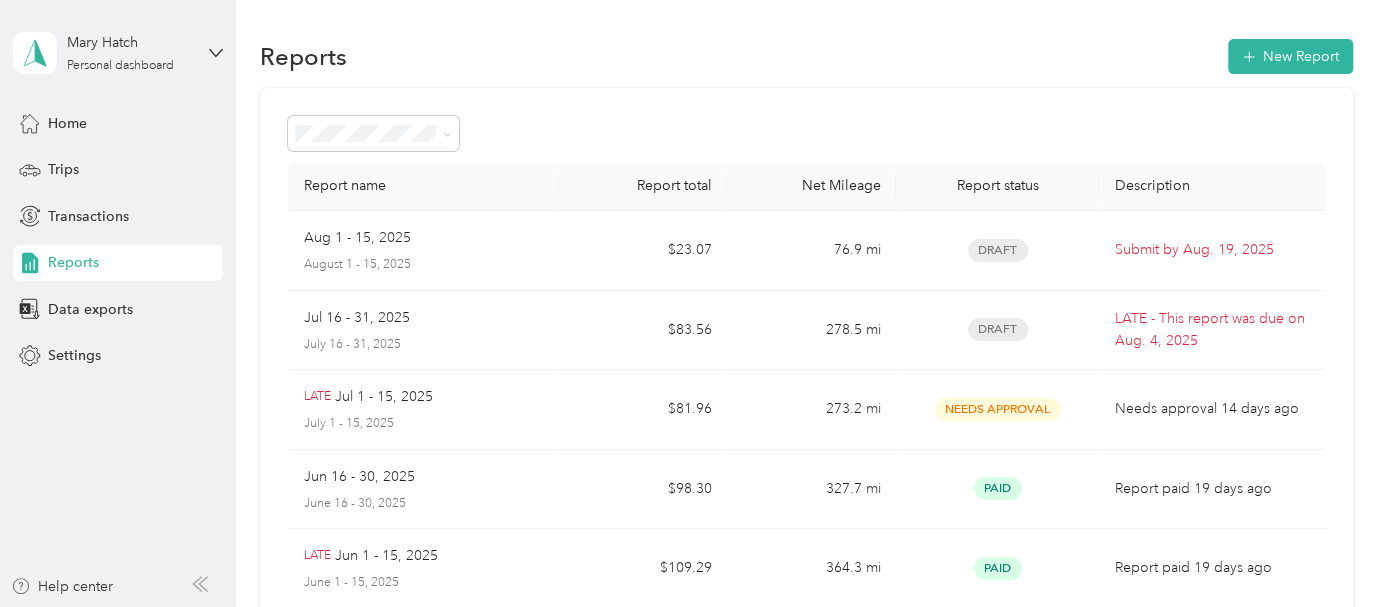 scroll, scrollTop: 111, scrollLeft: 0, axis: vertical 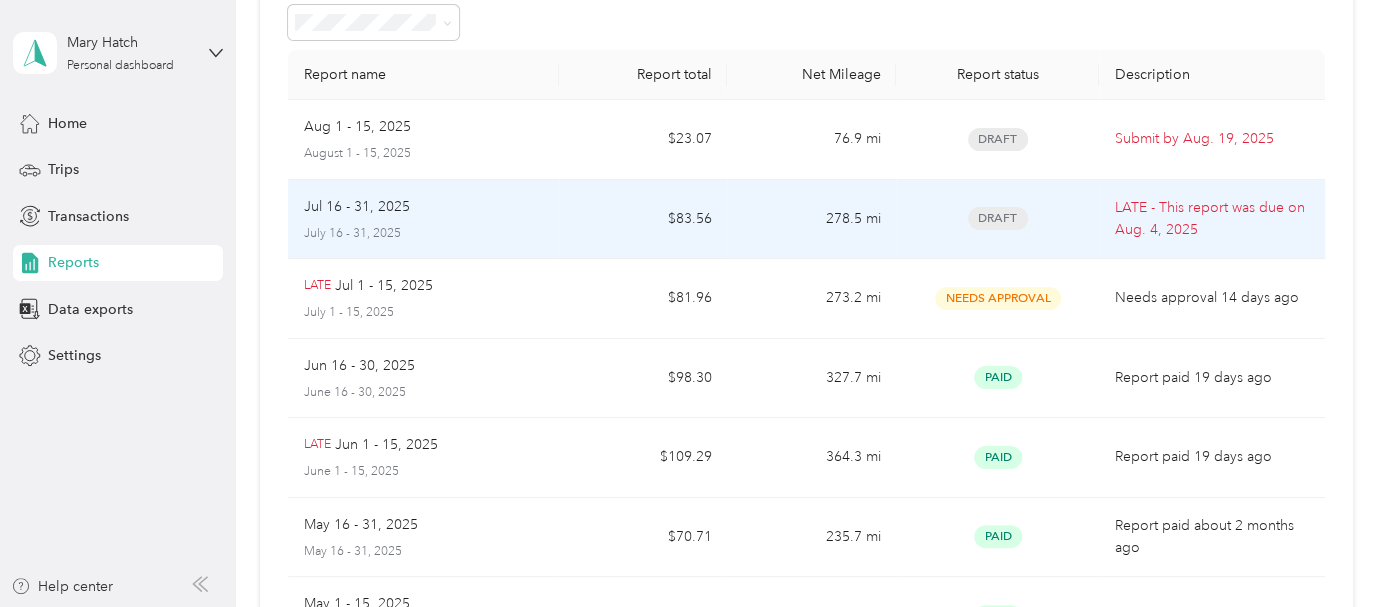 click on "Draft" at bounding box center [998, 218] 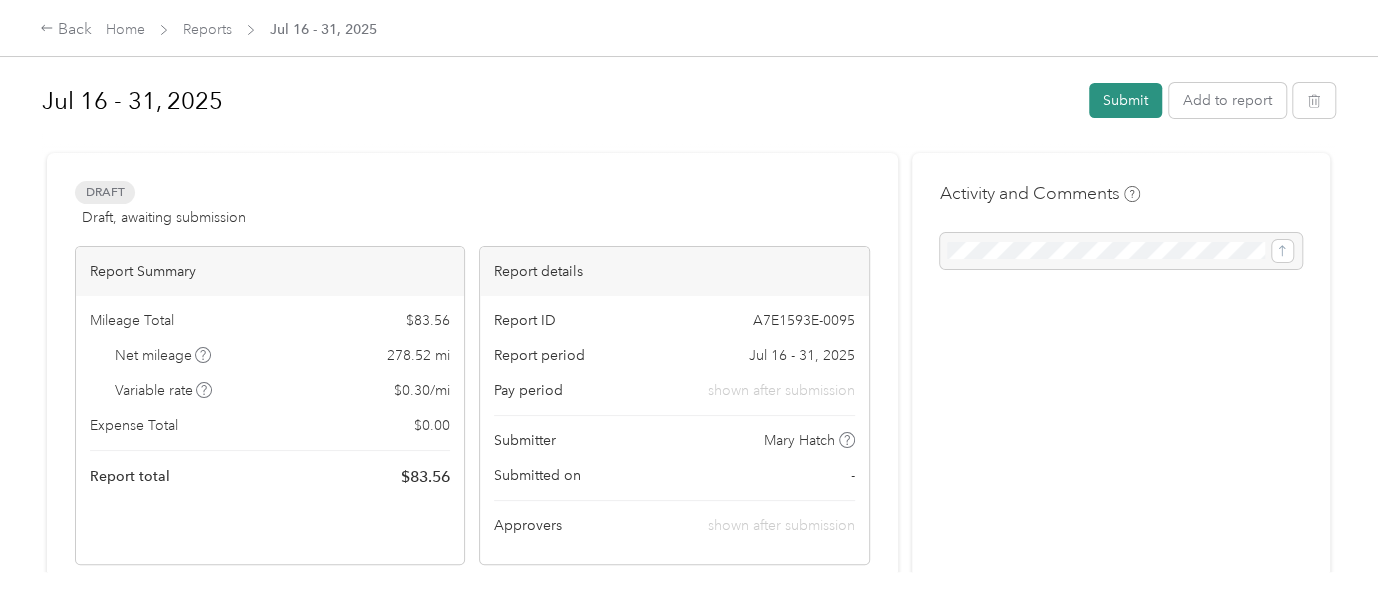 click on "Submit" at bounding box center (1125, 100) 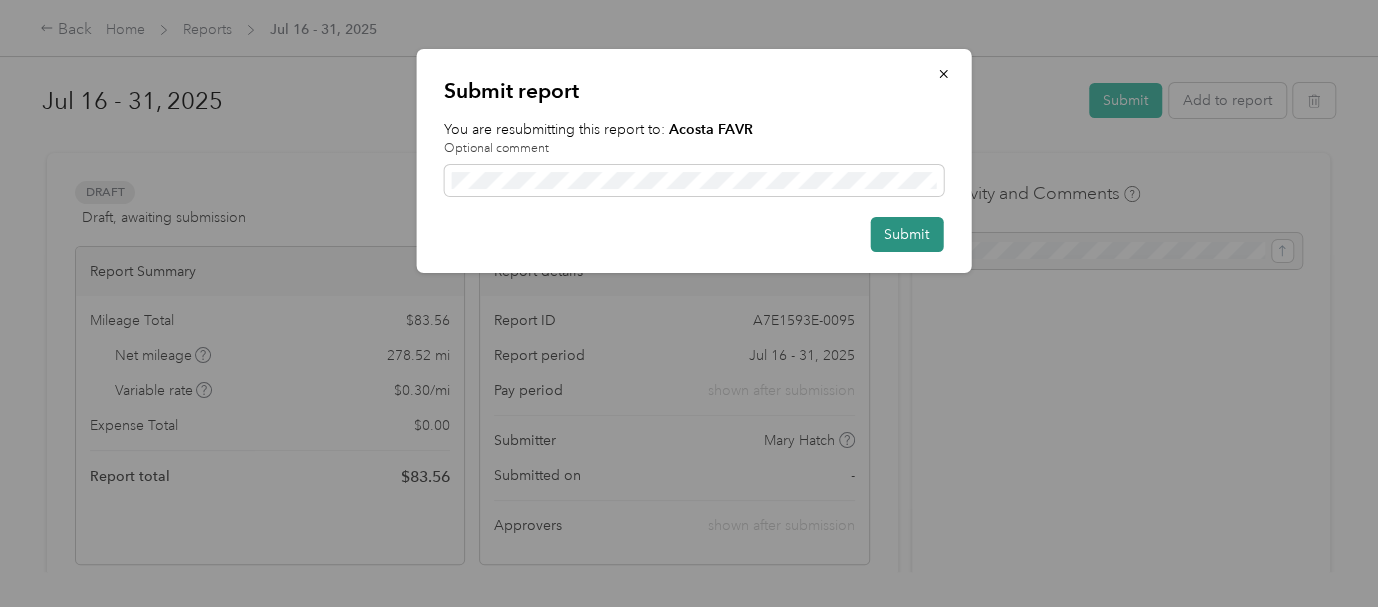 click on "Submit" at bounding box center [906, 234] 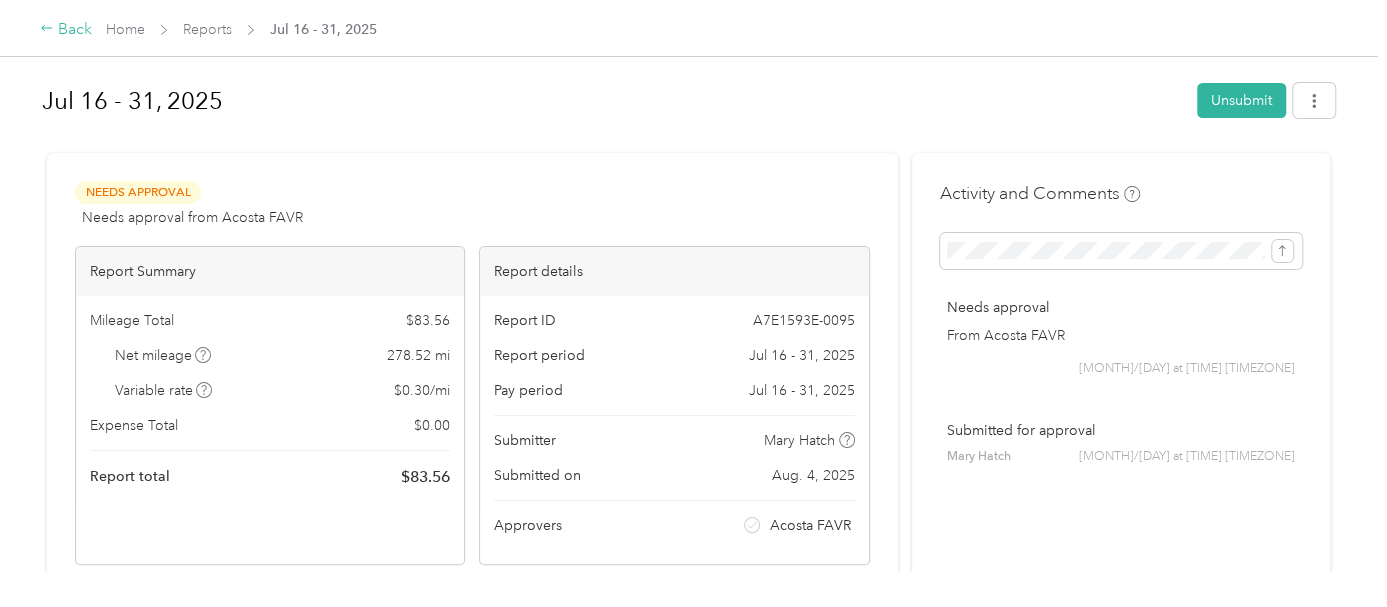 click on "Back" at bounding box center (66, 30) 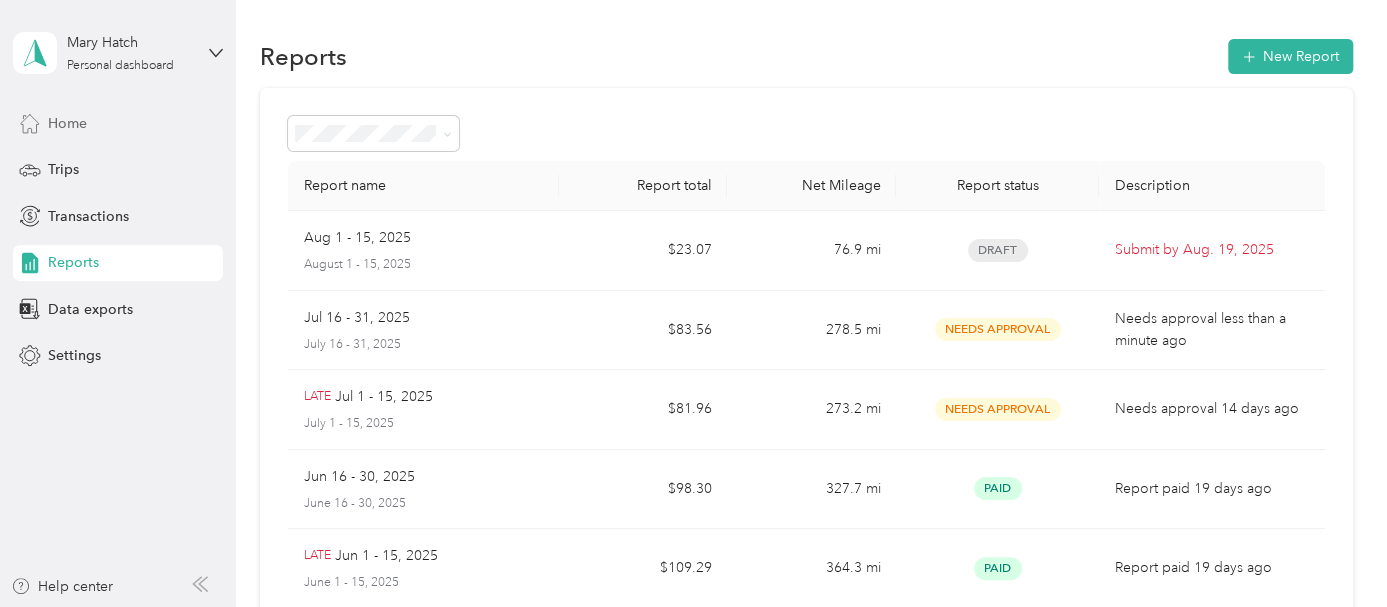 click on "Home" at bounding box center (67, 123) 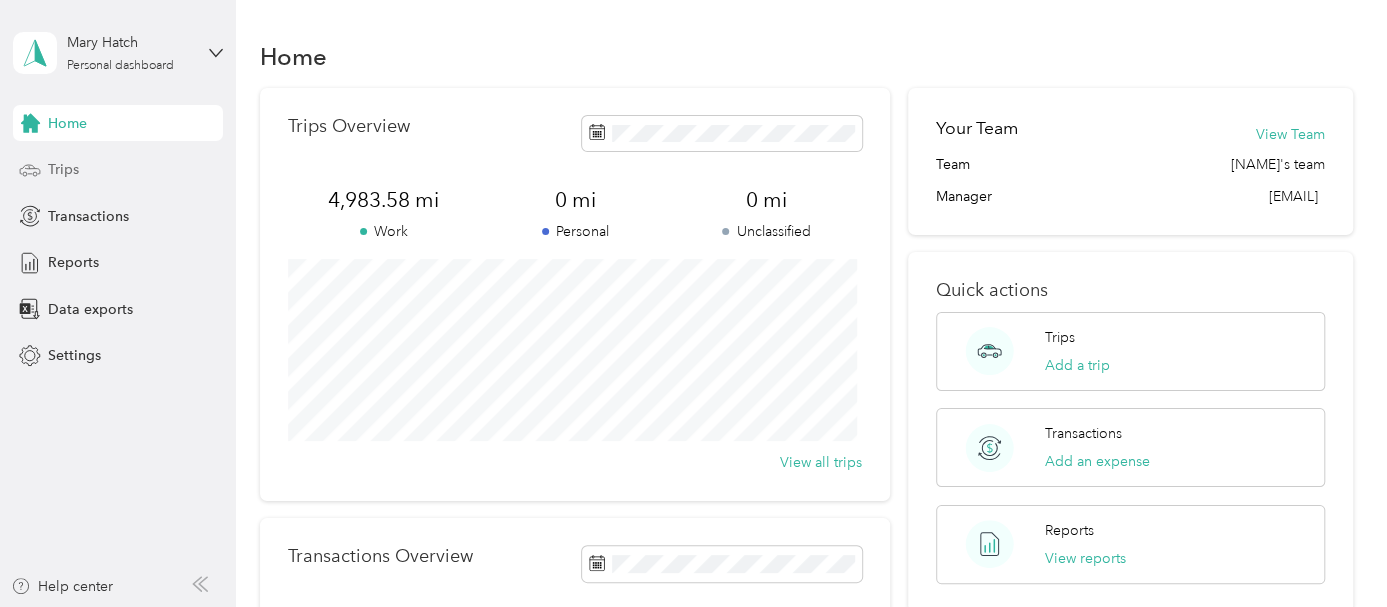 click on "Trips" at bounding box center [63, 169] 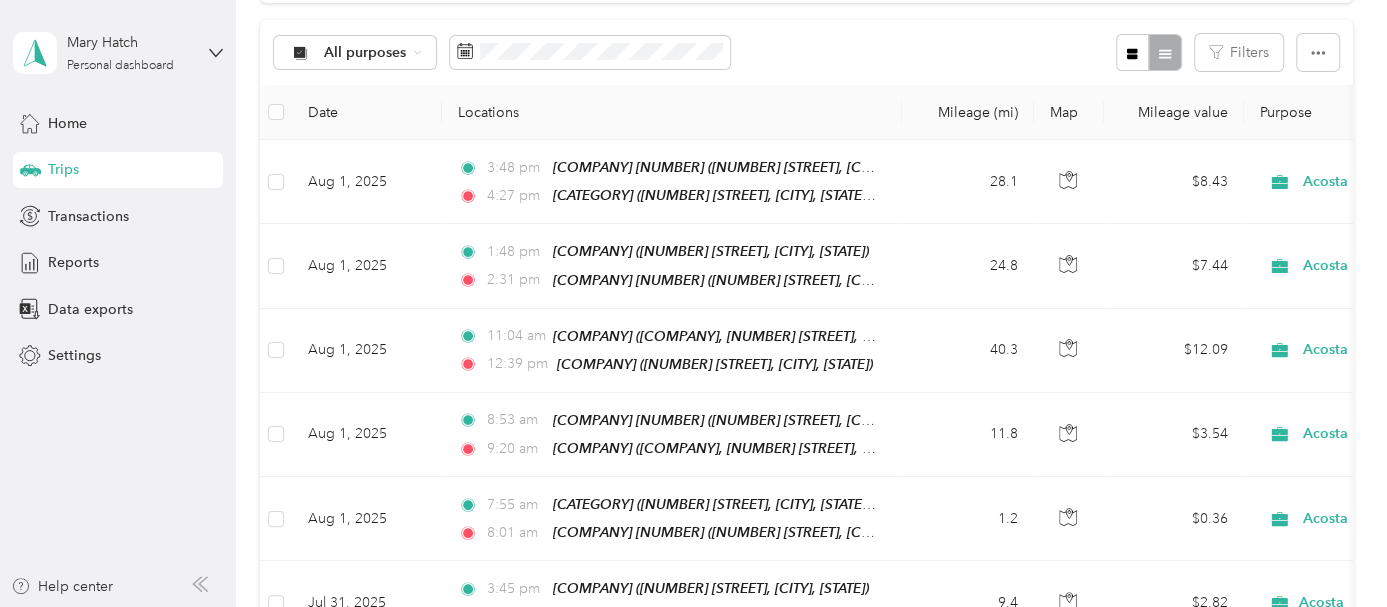 scroll, scrollTop: 0, scrollLeft: 0, axis: both 